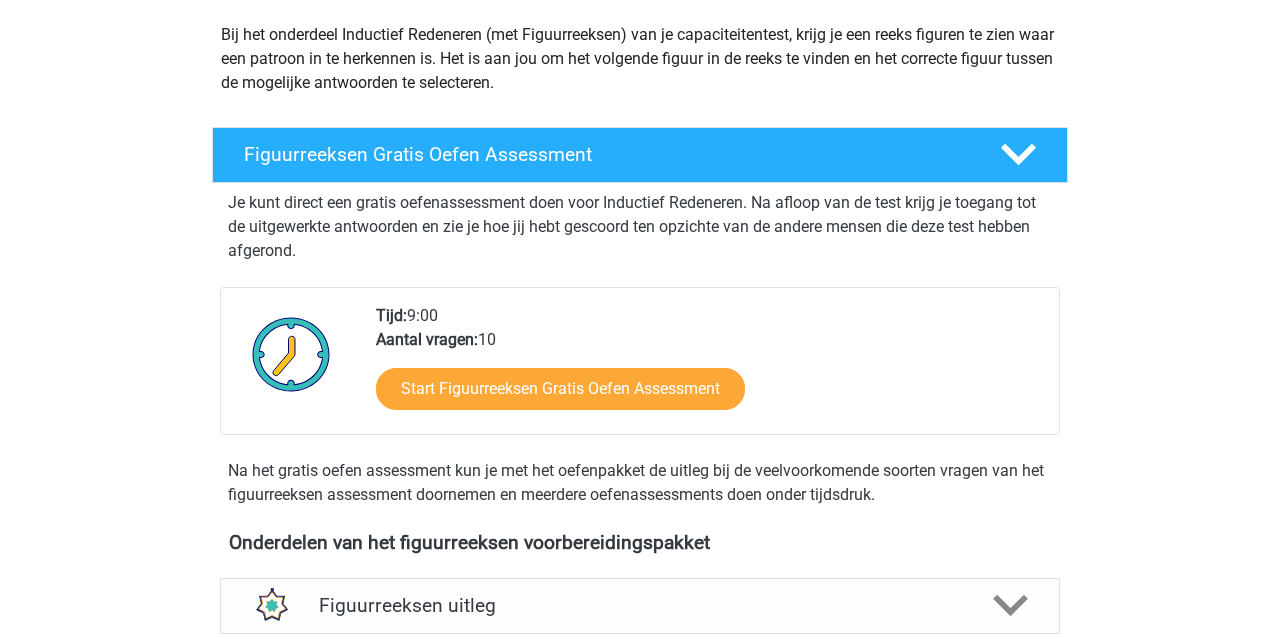 scroll, scrollTop: 25, scrollLeft: 1, axis: both 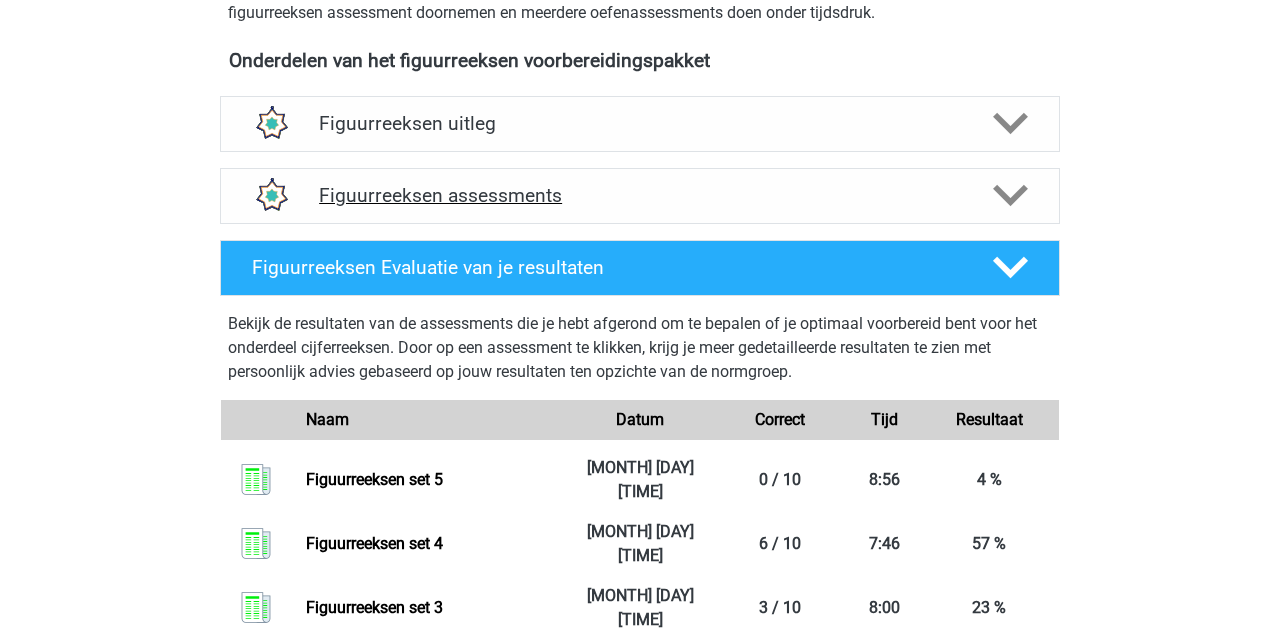 click on "Figuurreeksen assessments" at bounding box center (640, 195) 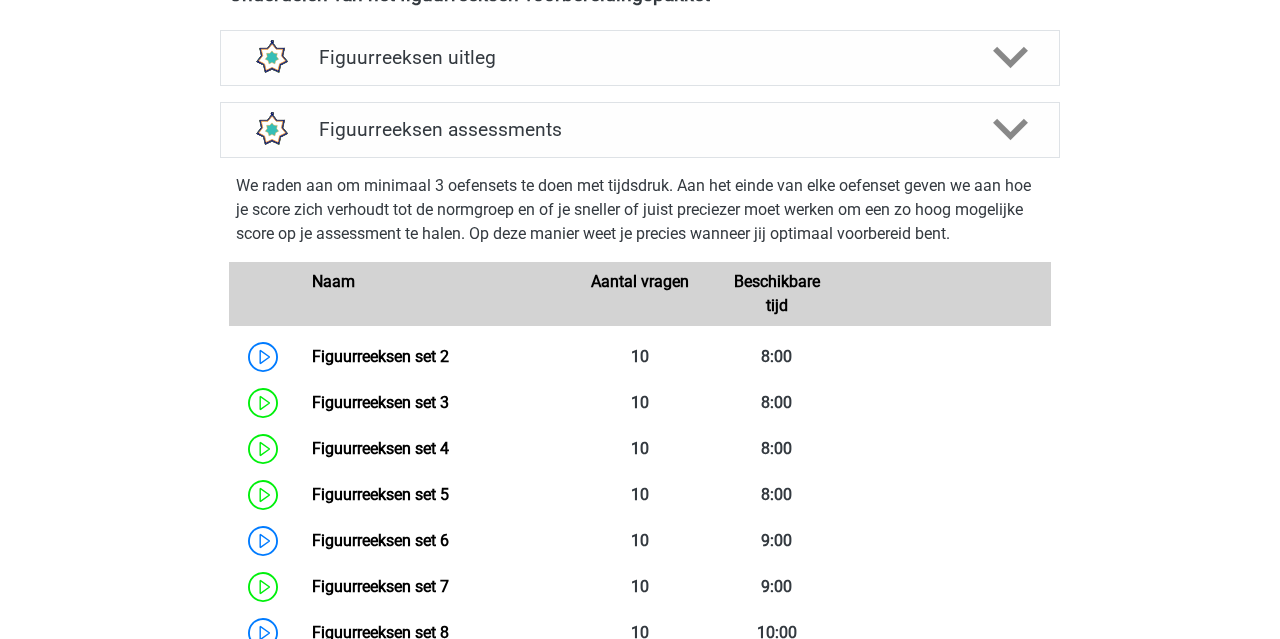 scroll, scrollTop: 831, scrollLeft: 0, axis: vertical 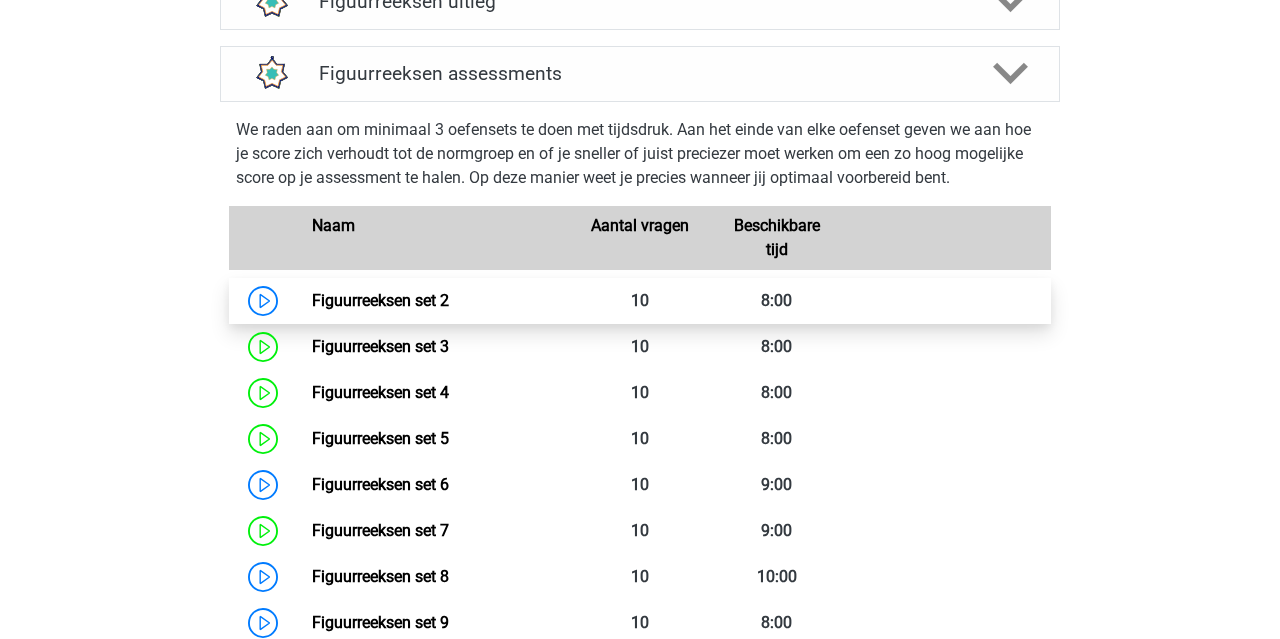 click on "Figuurreeksen
set 2" at bounding box center [380, 300] 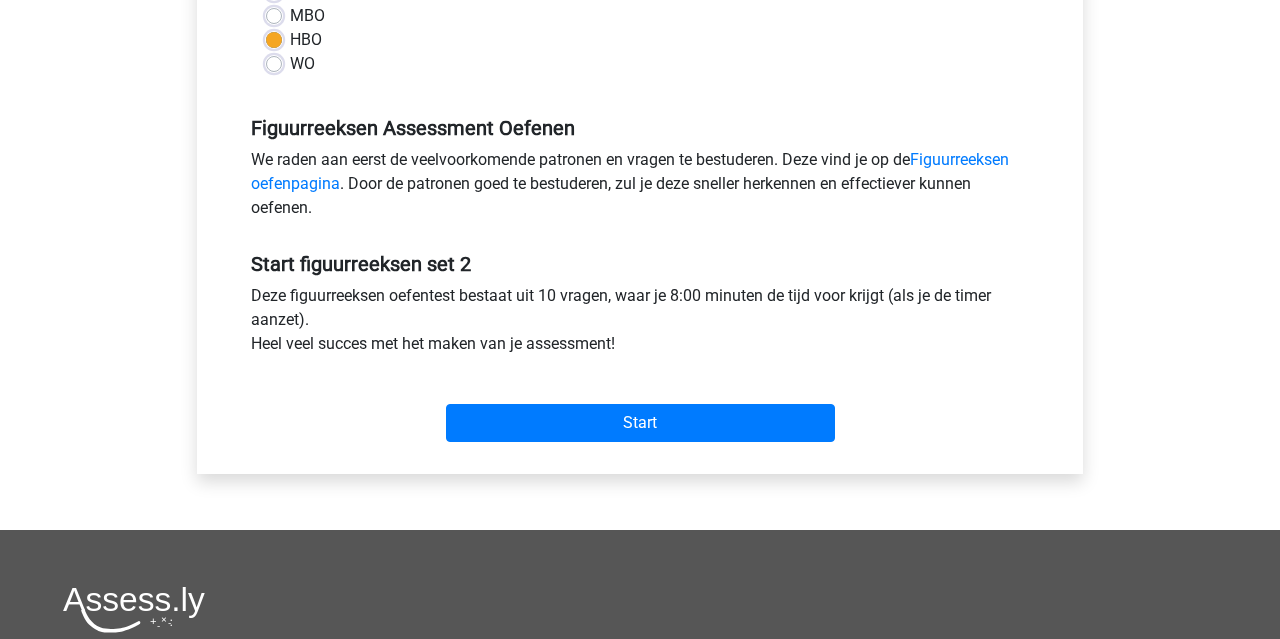 scroll, scrollTop: 563, scrollLeft: 0, axis: vertical 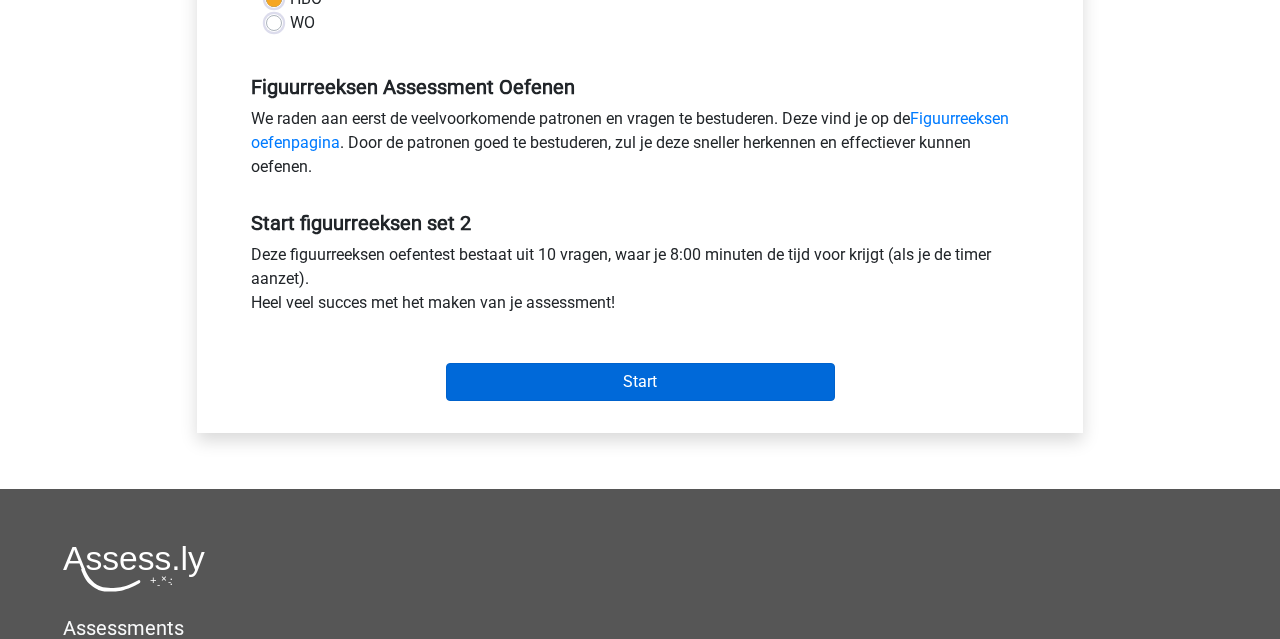 click on "Start" at bounding box center (640, 382) 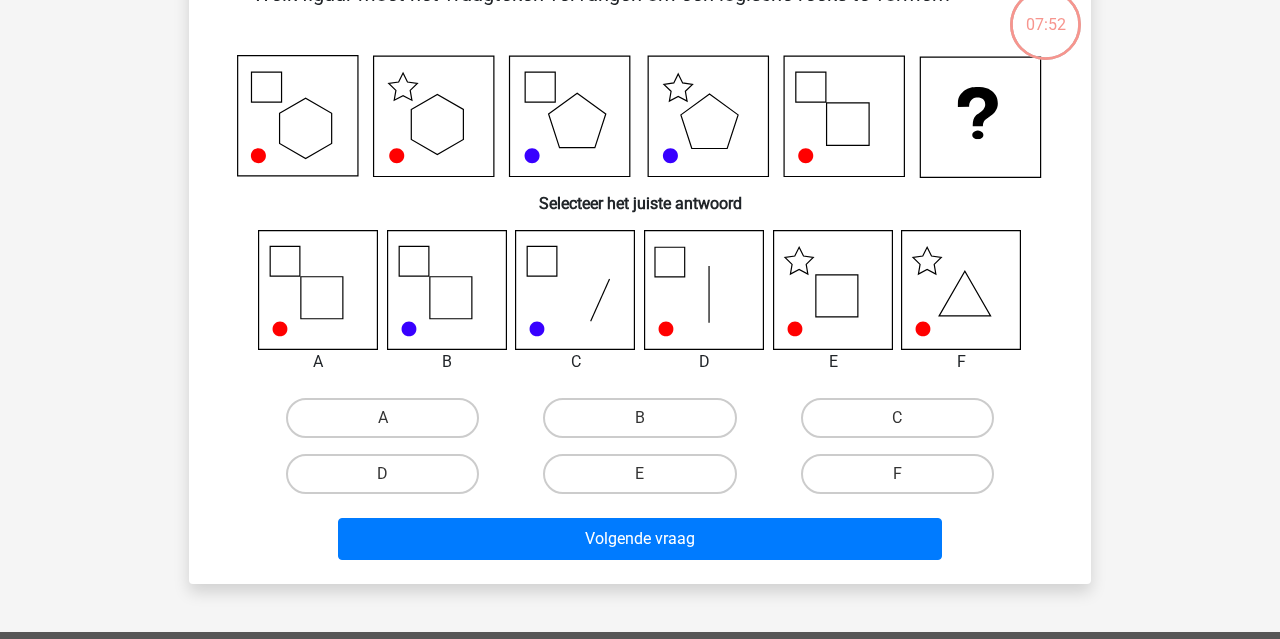 scroll, scrollTop: 134, scrollLeft: 0, axis: vertical 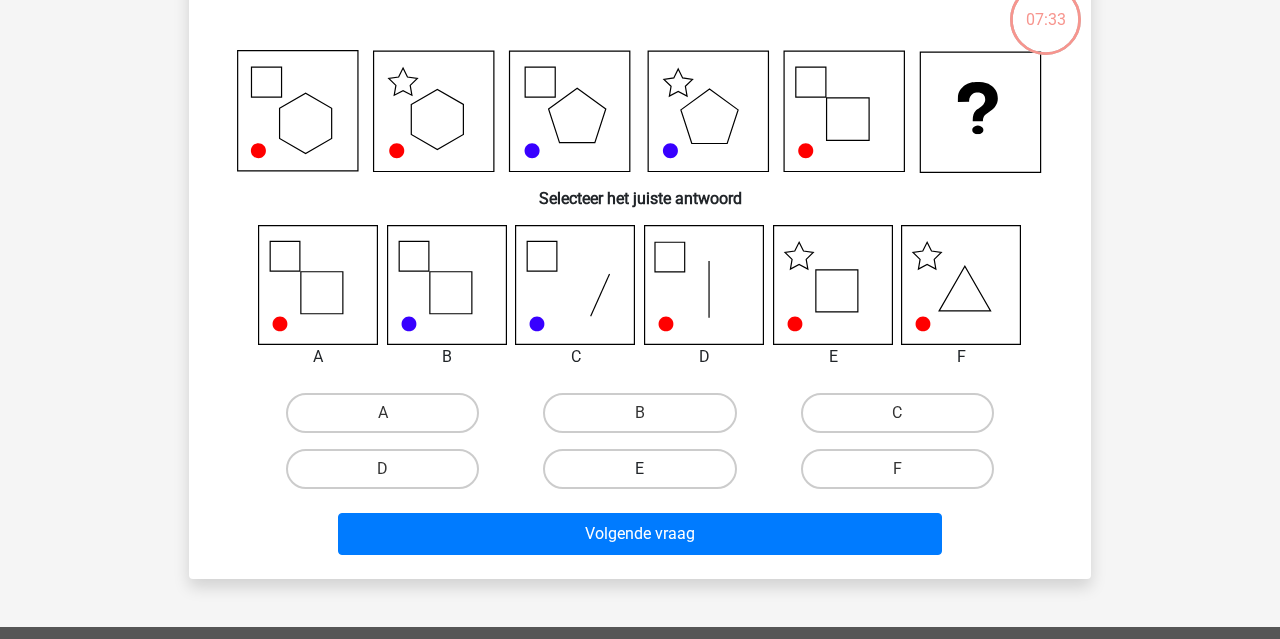 click on "E" at bounding box center (639, 469) 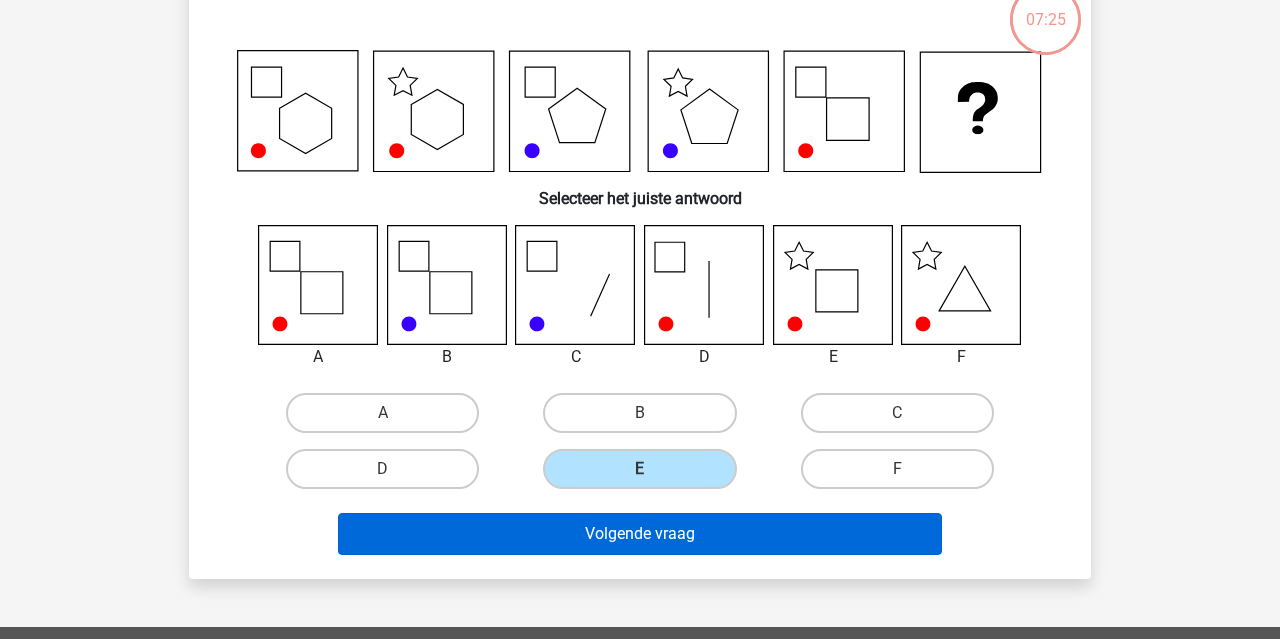 click on "Volgende vraag" at bounding box center [640, 534] 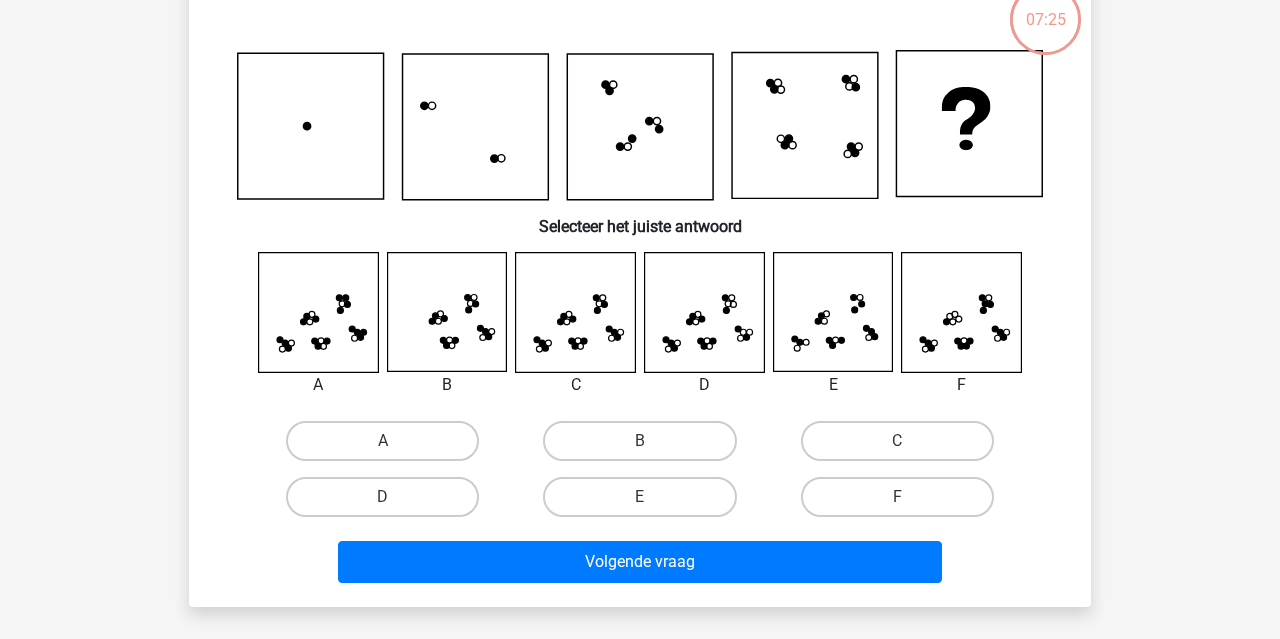 scroll, scrollTop: 92, scrollLeft: 0, axis: vertical 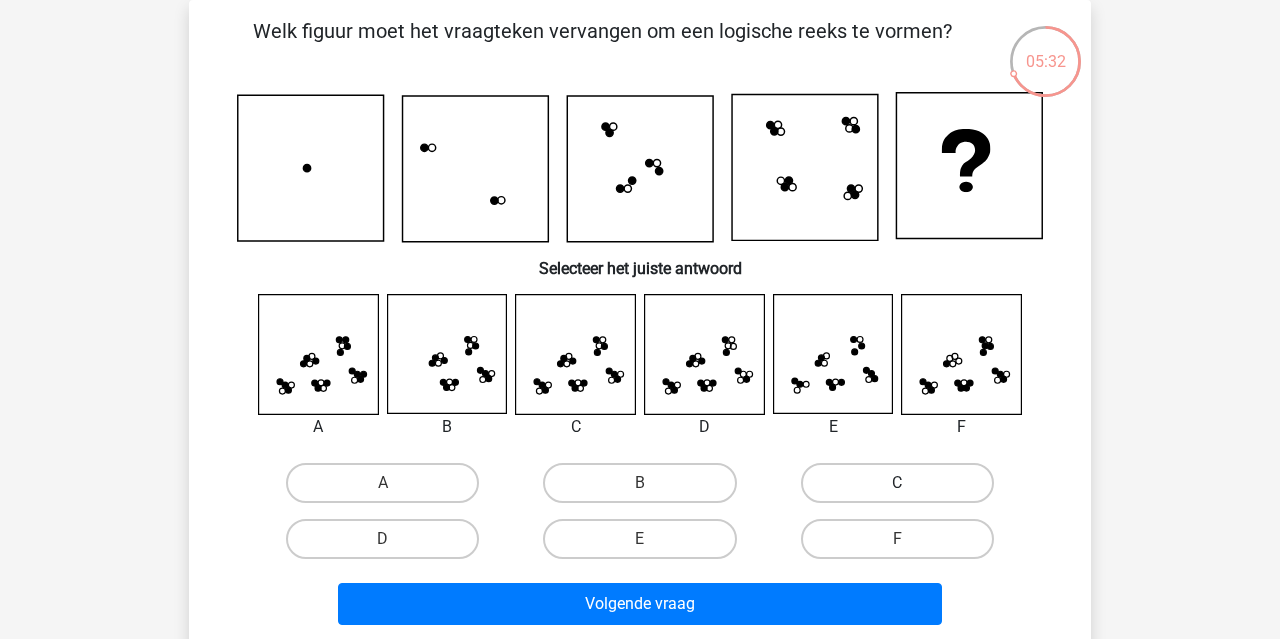 click on "C" at bounding box center [897, 483] 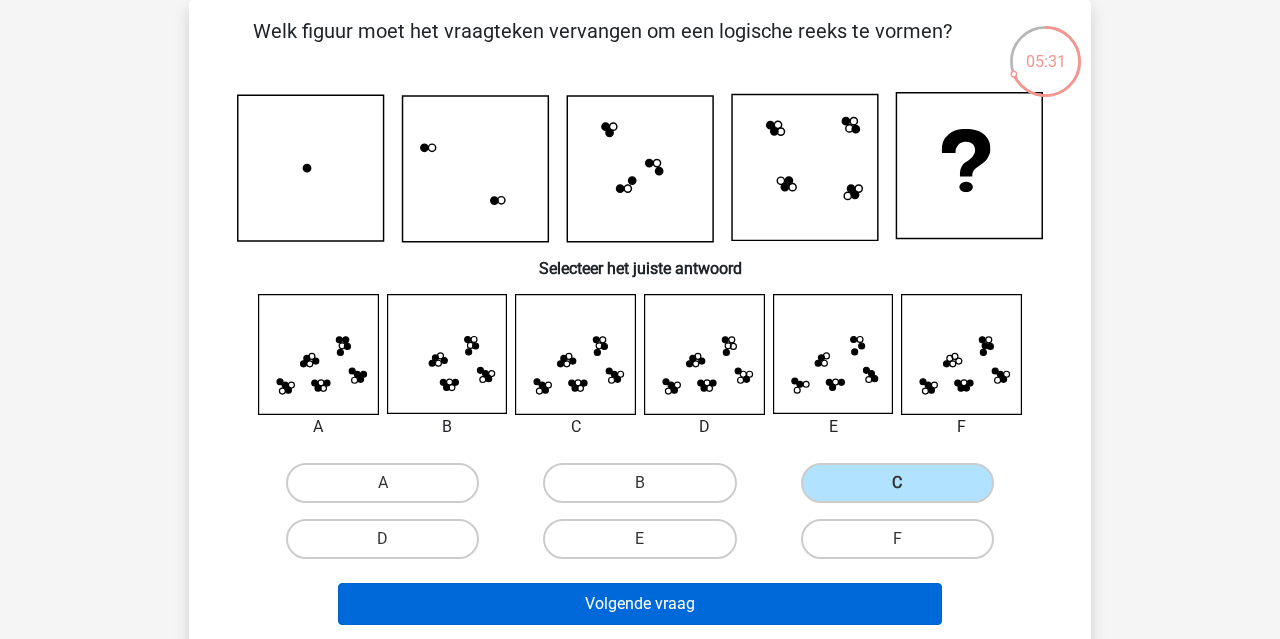 click on "Volgende vraag" at bounding box center (640, 604) 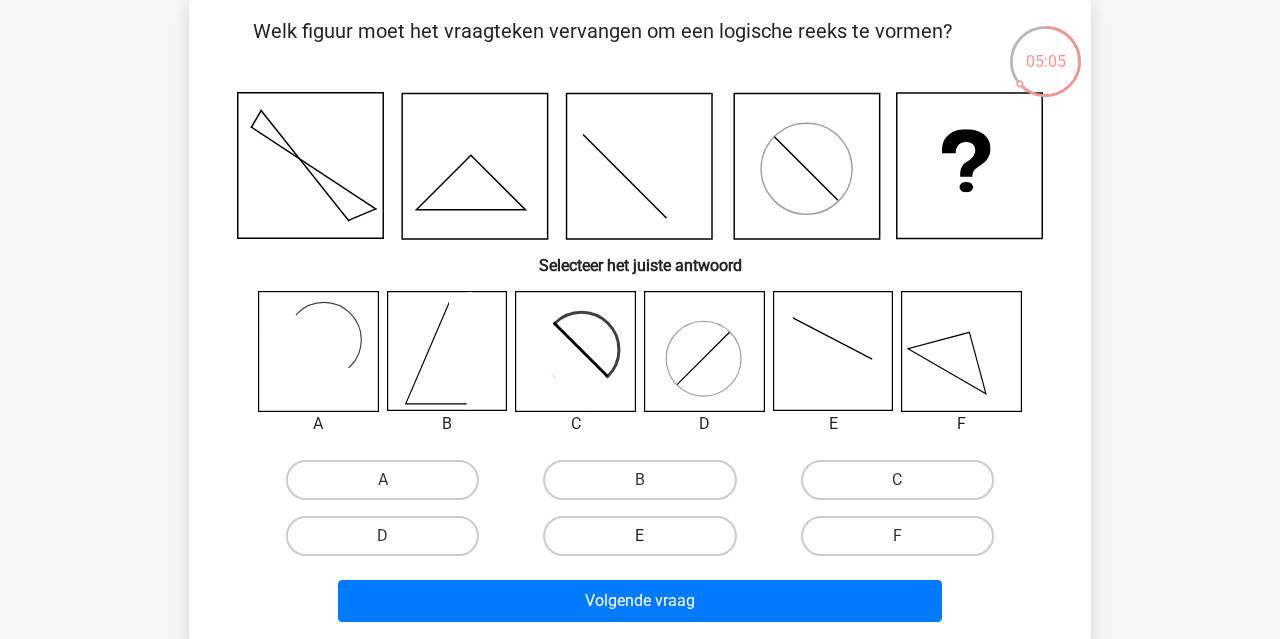 click on "E" at bounding box center [639, 536] 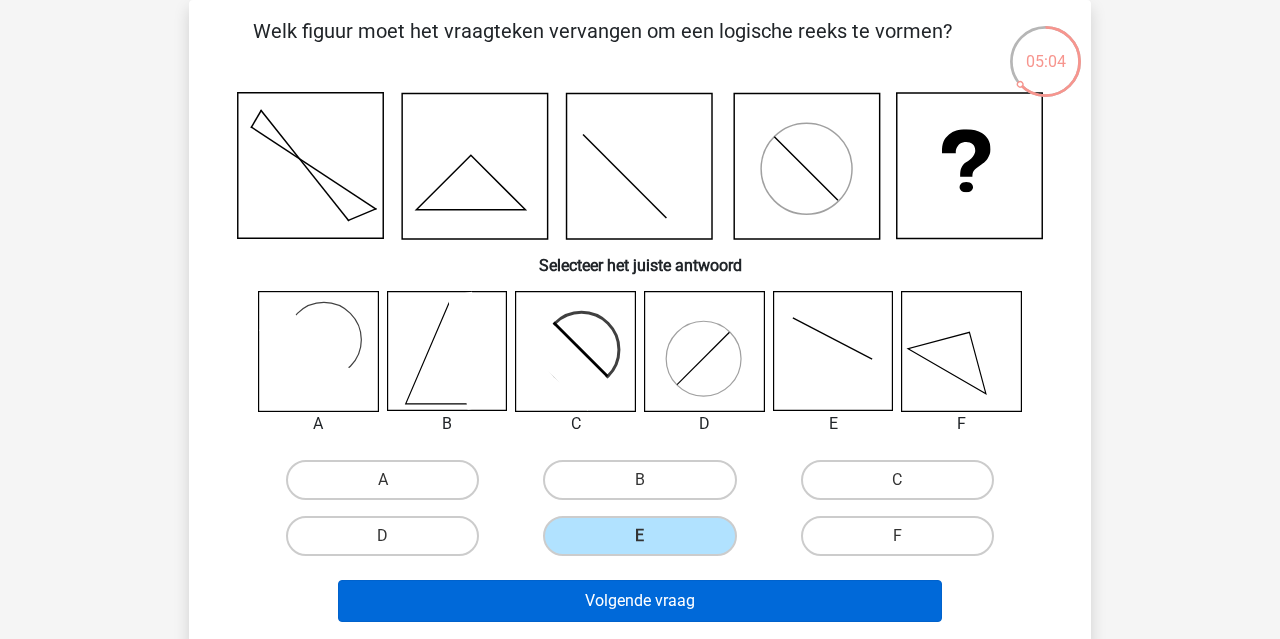 click on "Volgende vraag" at bounding box center (640, 601) 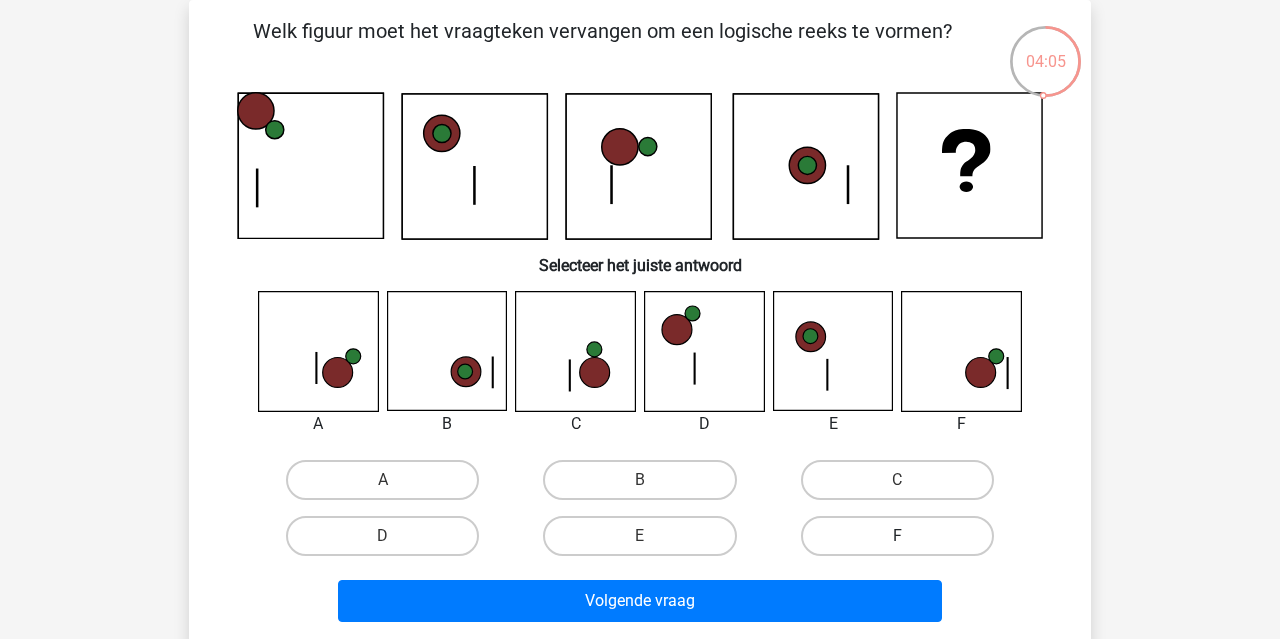 click on "F" at bounding box center [897, 536] 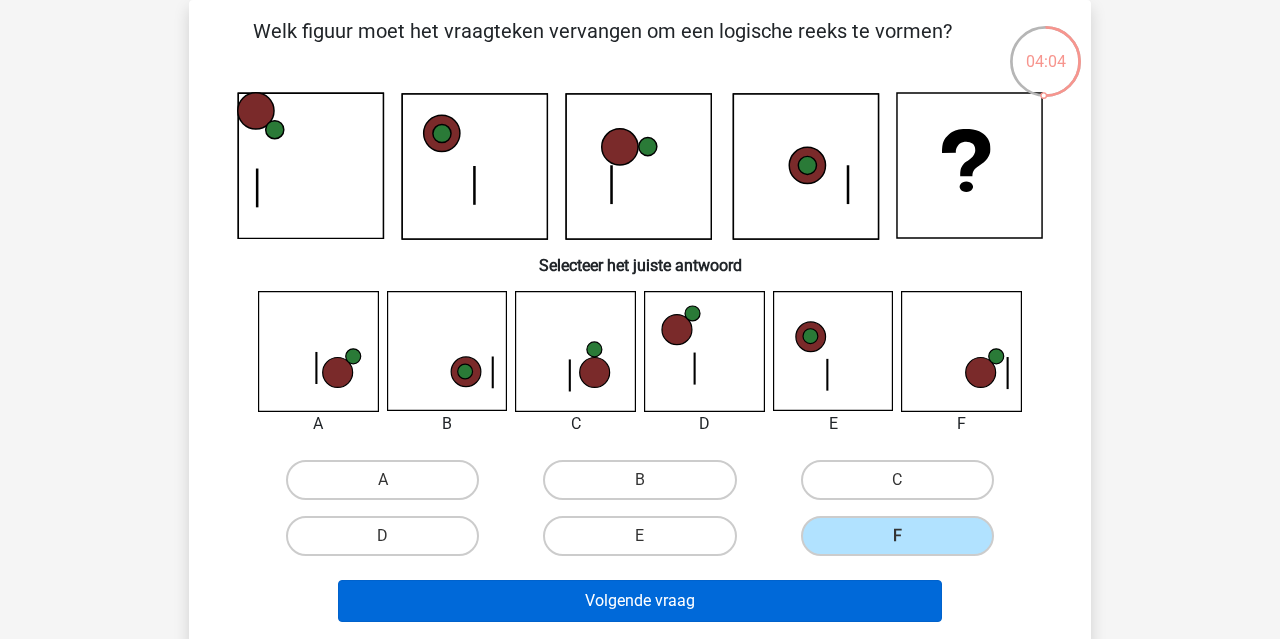 click on "Volgende vraag" at bounding box center (640, 601) 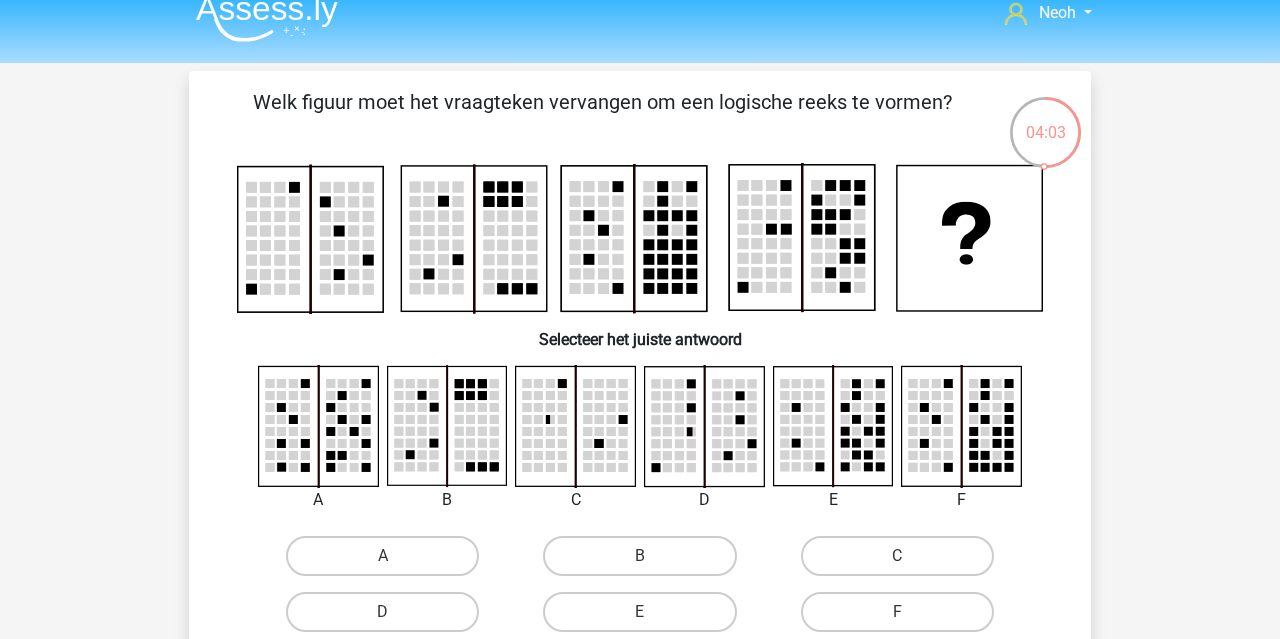 scroll, scrollTop: 38, scrollLeft: 0, axis: vertical 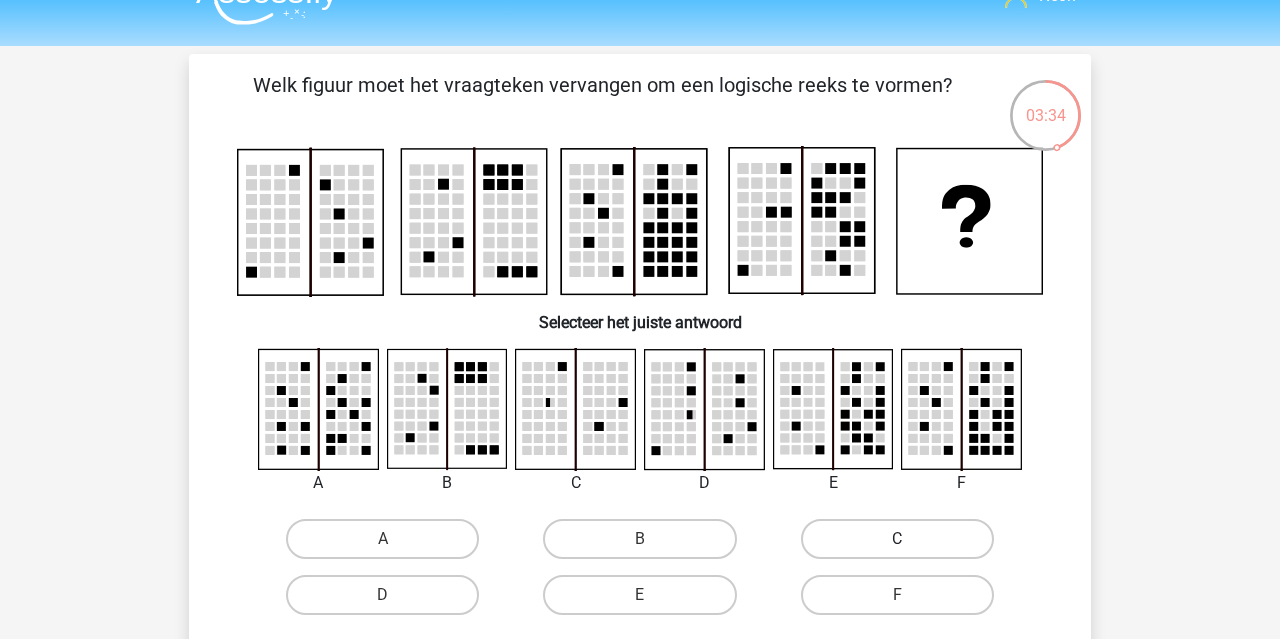 click on "C" at bounding box center [897, 539] 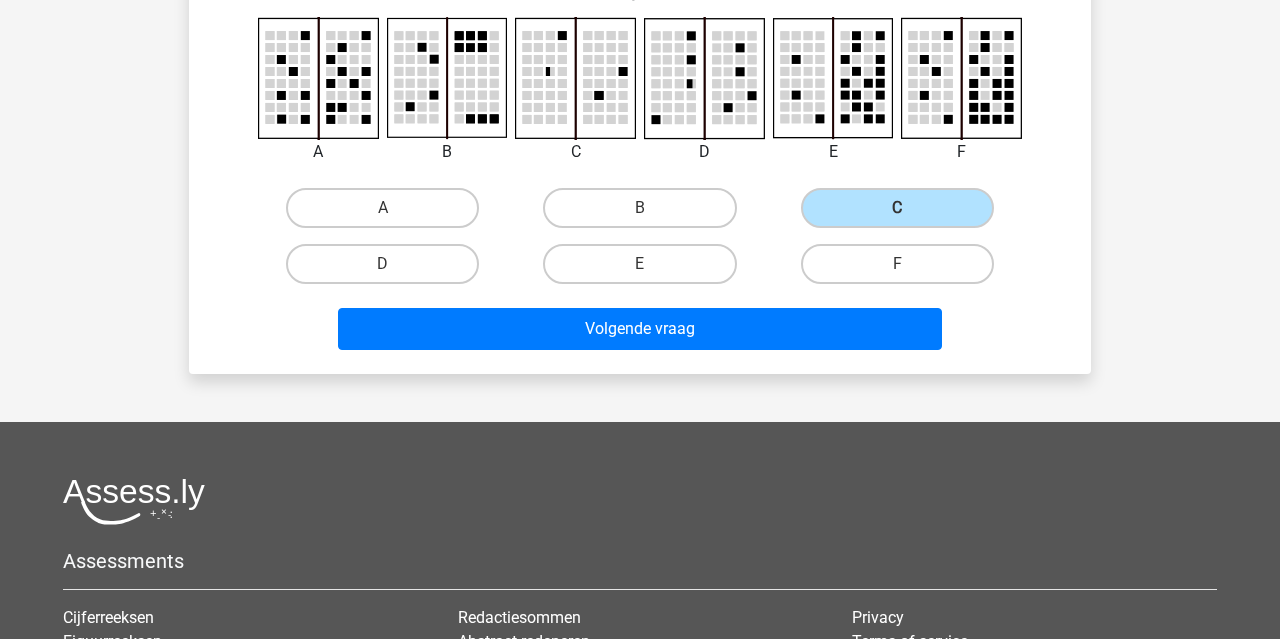 scroll, scrollTop: 409, scrollLeft: 0, axis: vertical 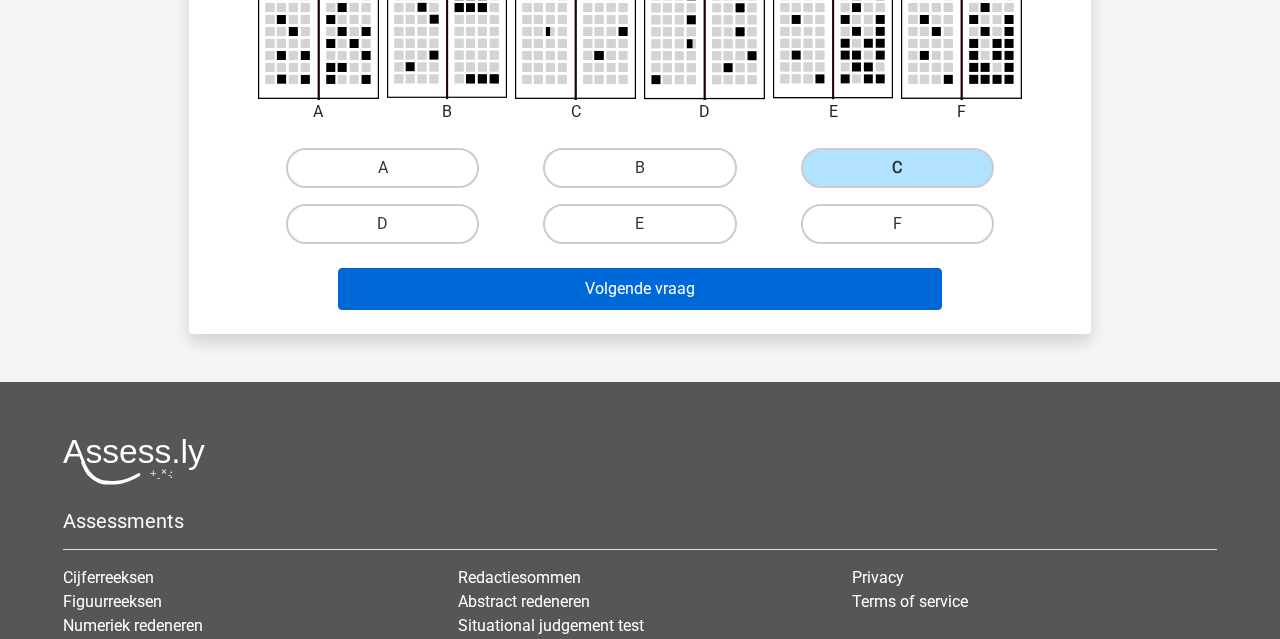 click on "Volgende vraag" at bounding box center [640, 289] 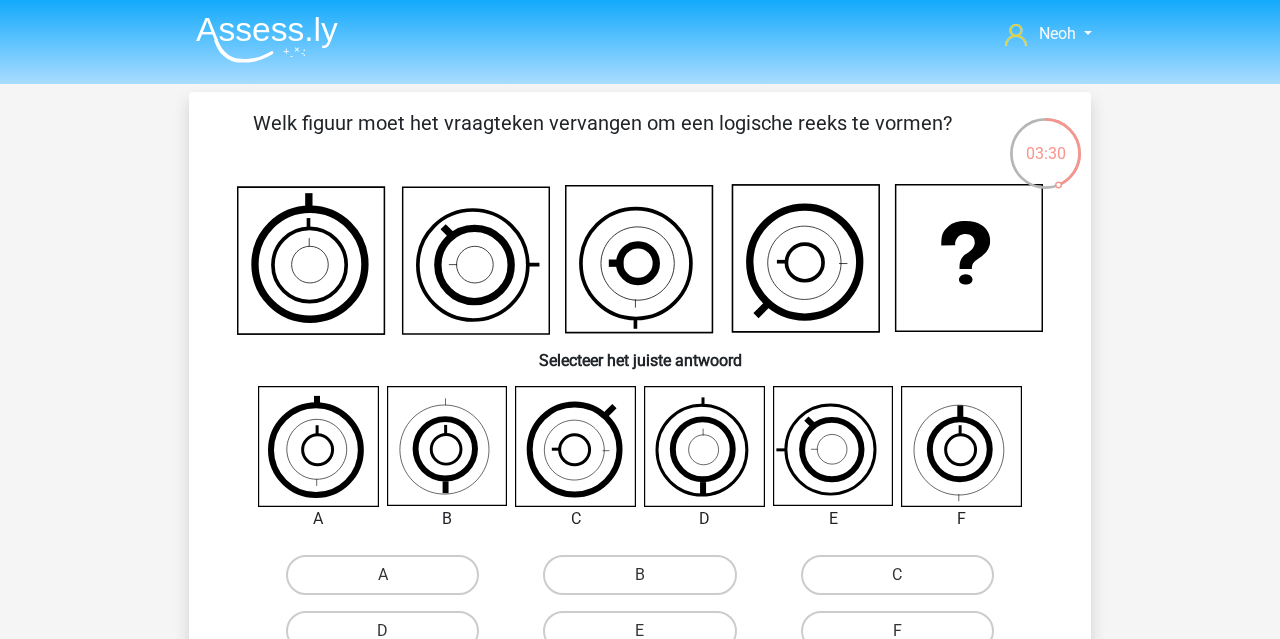 scroll, scrollTop: 0, scrollLeft: 0, axis: both 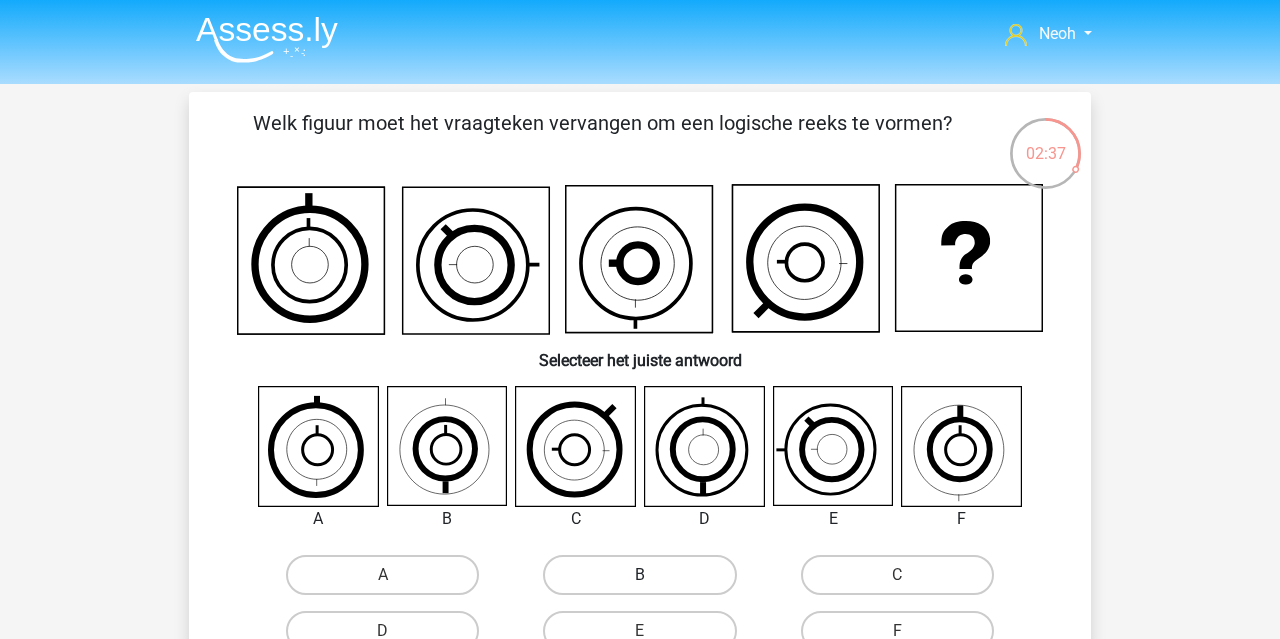 click on "B" at bounding box center (639, 575) 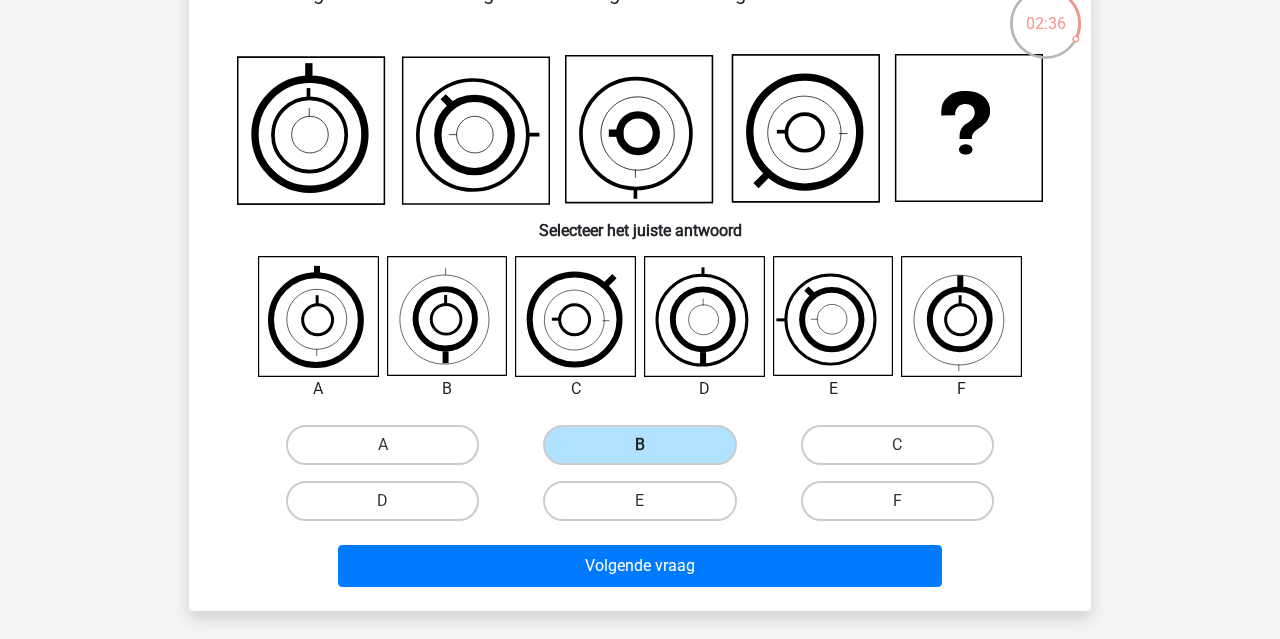 scroll, scrollTop: 160, scrollLeft: 0, axis: vertical 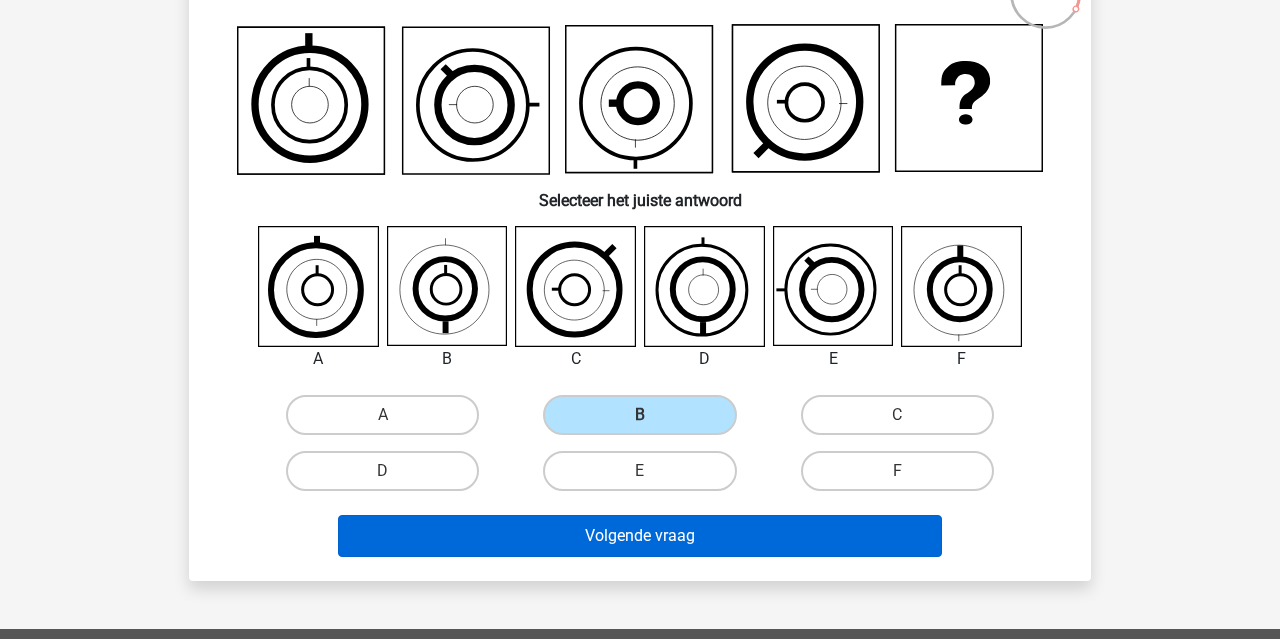 click on "Volgende vraag" at bounding box center (640, 536) 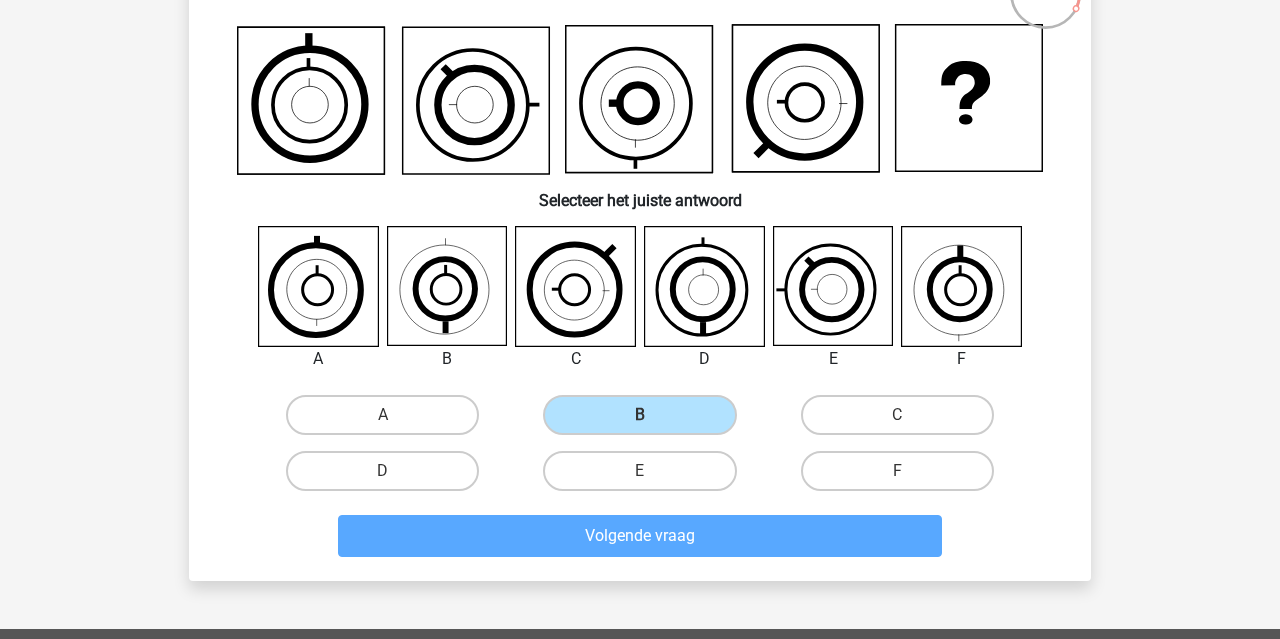 scroll, scrollTop: 92, scrollLeft: 0, axis: vertical 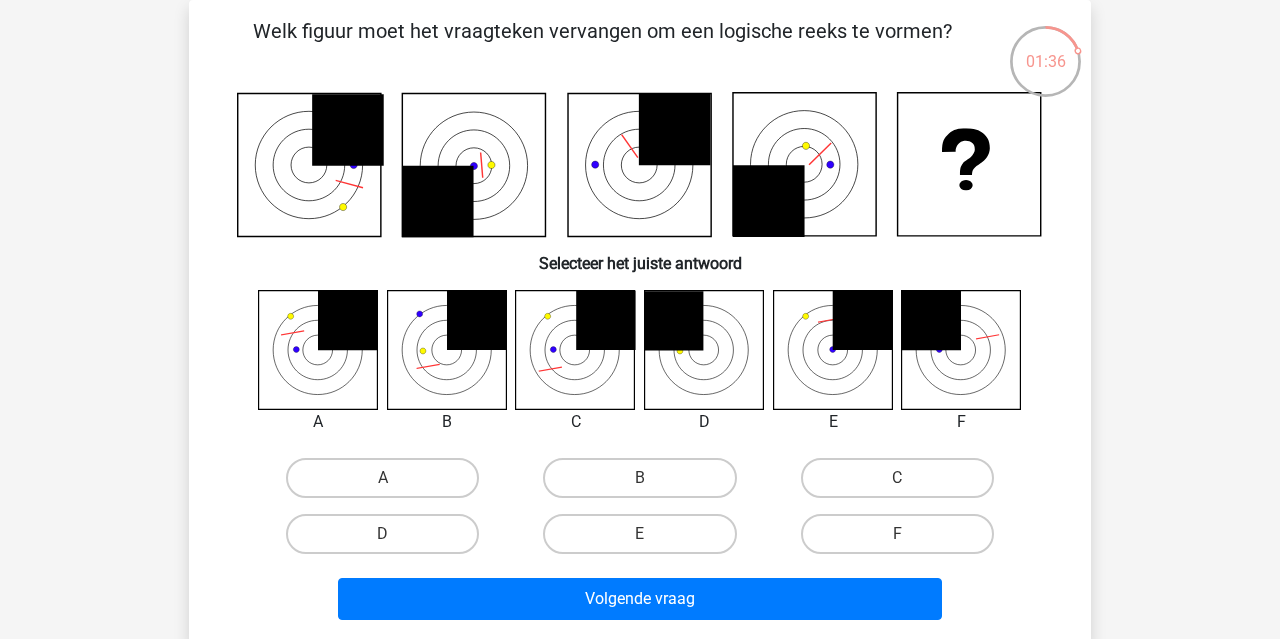 click on "C" at bounding box center (903, 484) 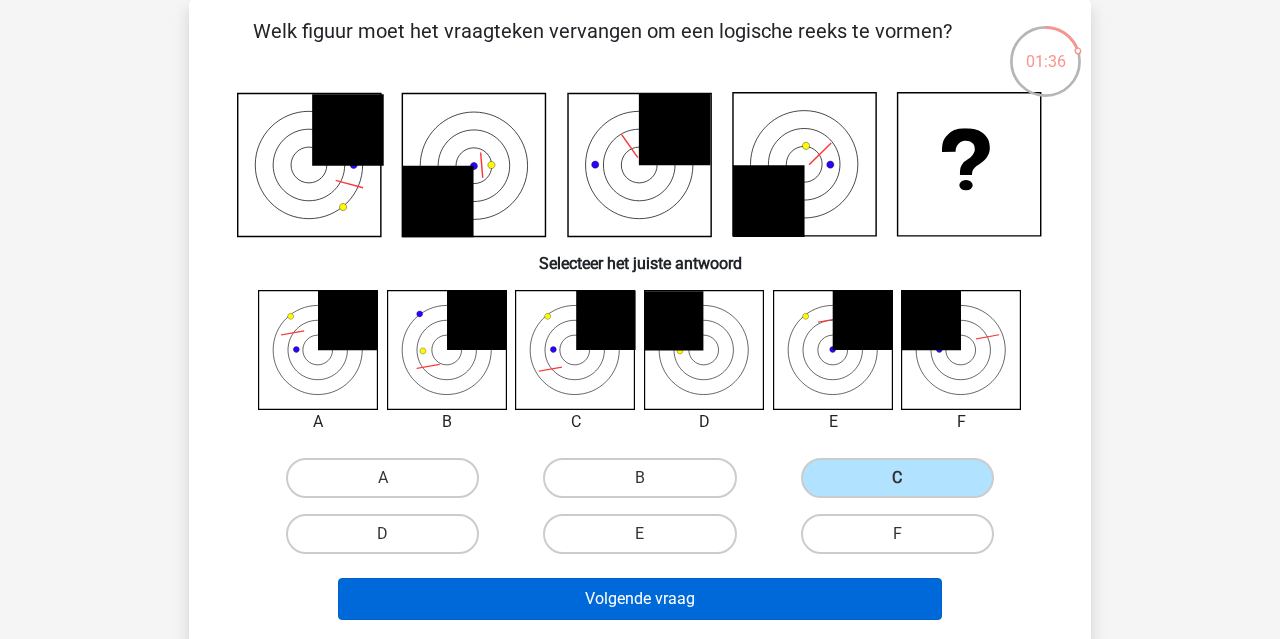 click on "Volgende vraag" at bounding box center [640, 599] 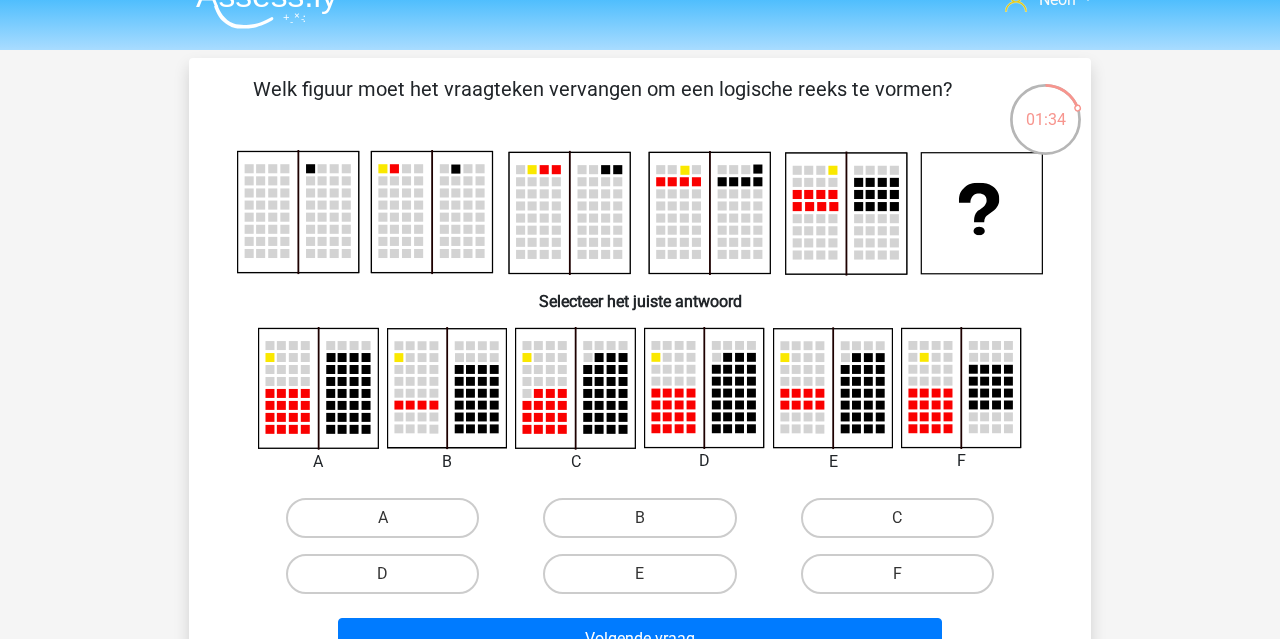 scroll, scrollTop: 21, scrollLeft: 0, axis: vertical 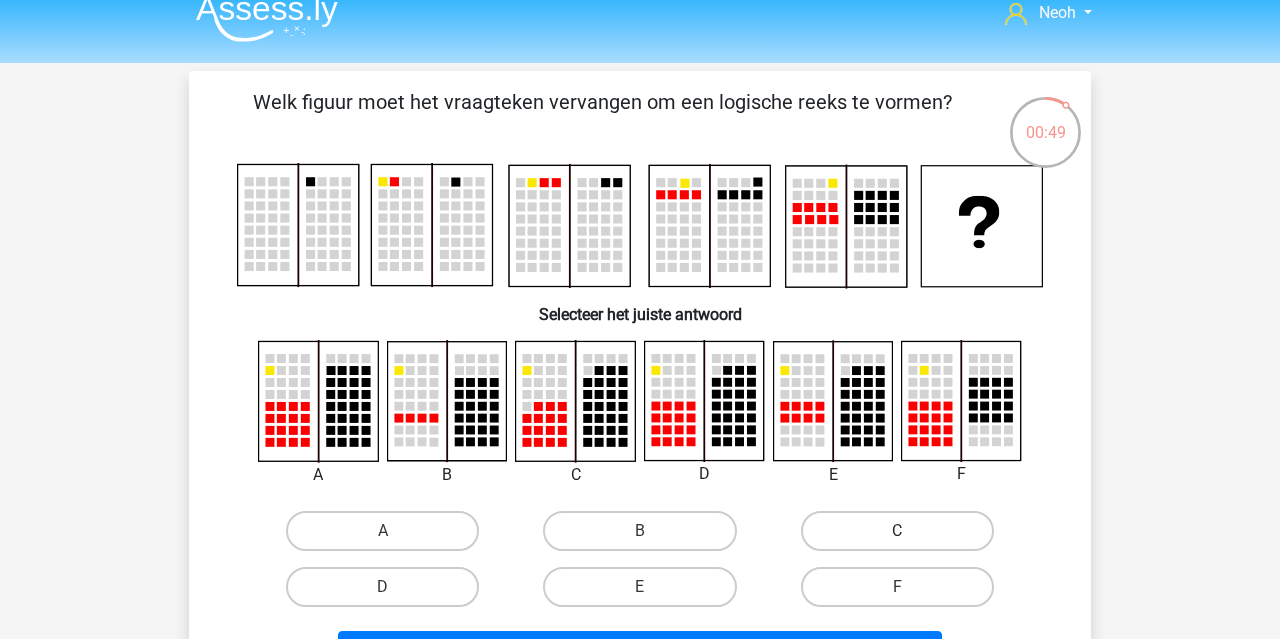 click on "C" at bounding box center (897, 531) 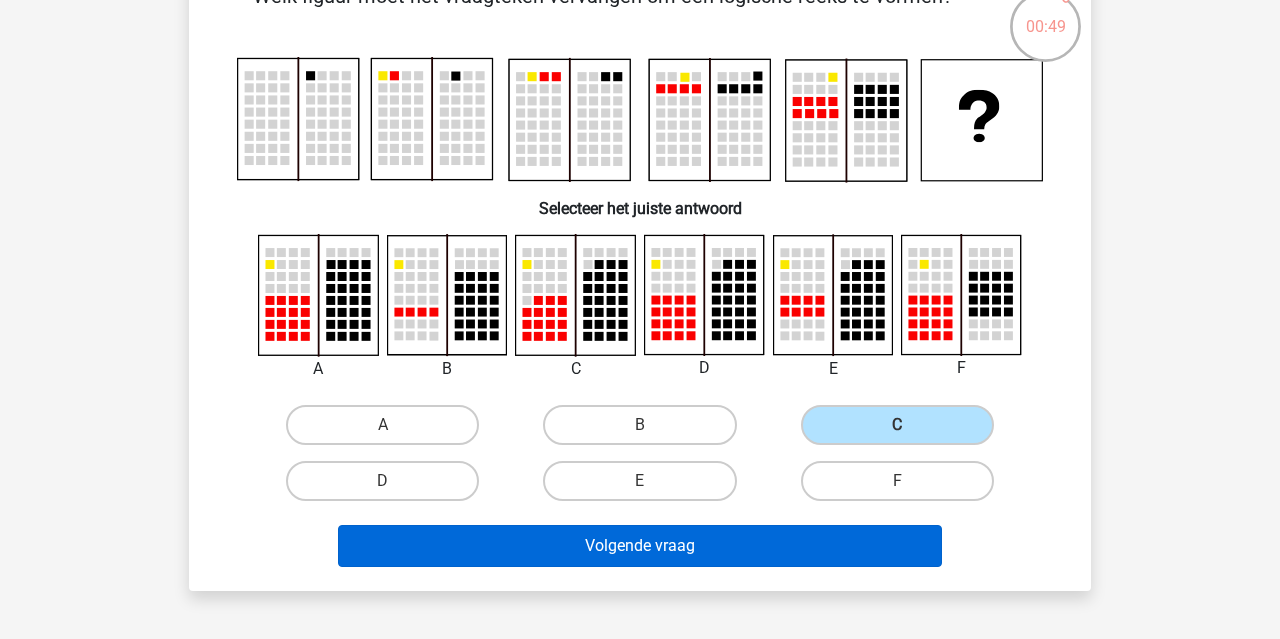 click on "Volgende vraag" at bounding box center (640, 546) 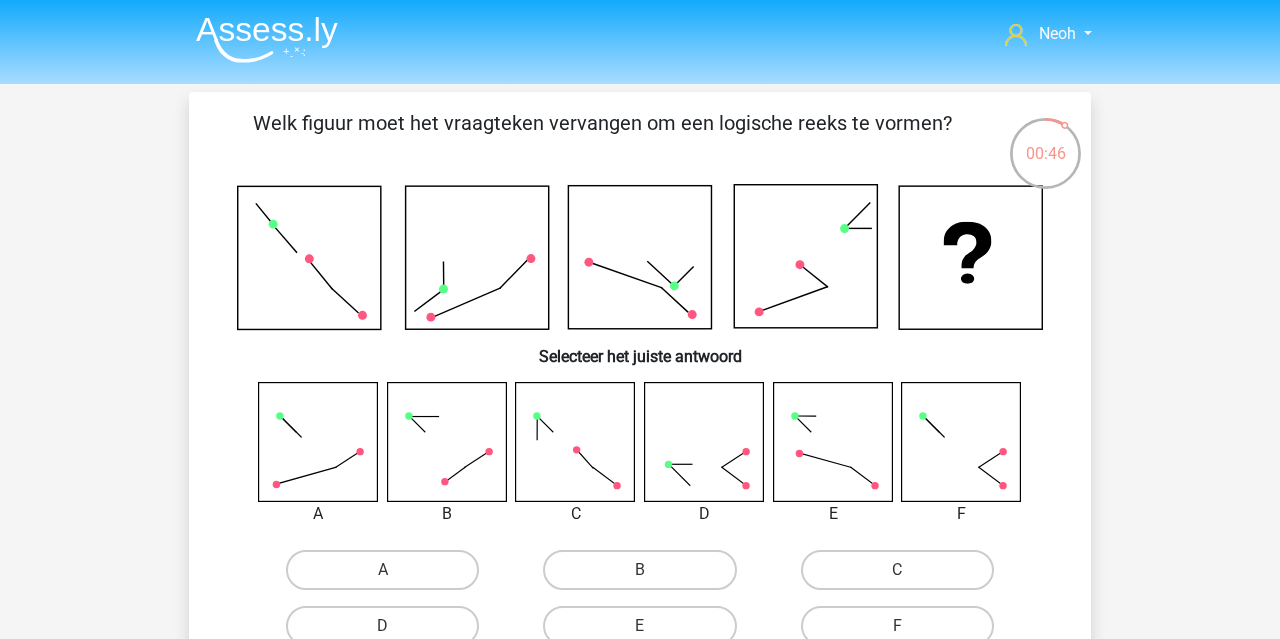 scroll, scrollTop: 0, scrollLeft: 0, axis: both 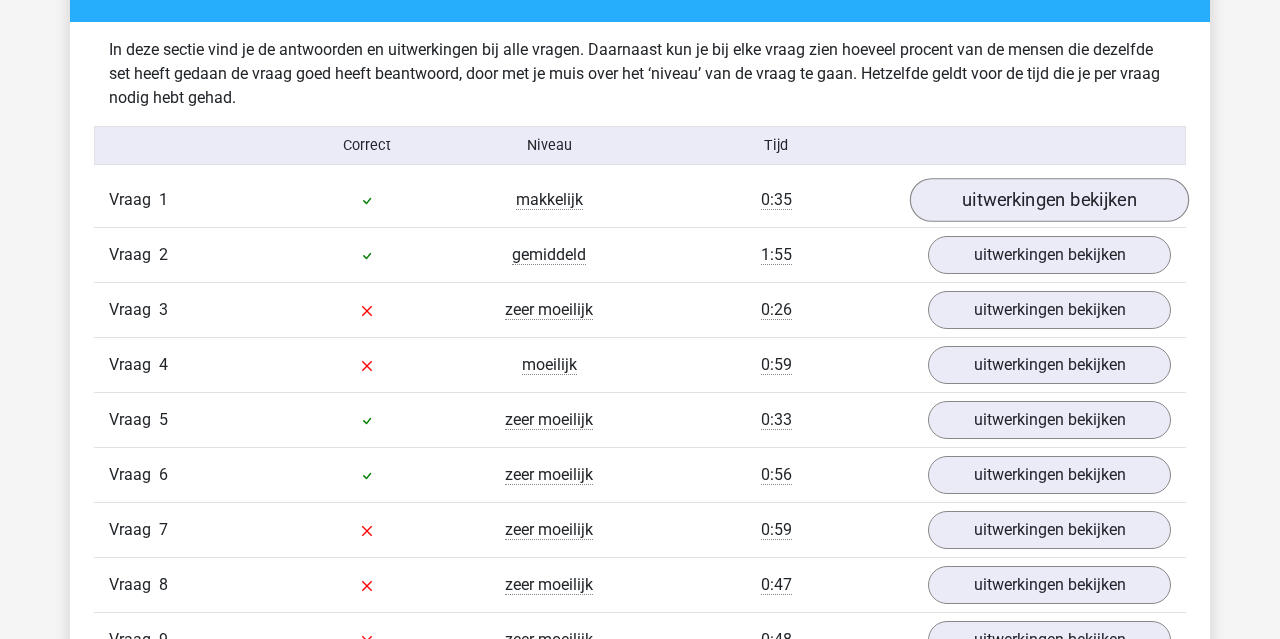 click on "uitwerkingen bekijken" at bounding box center [1049, 200] 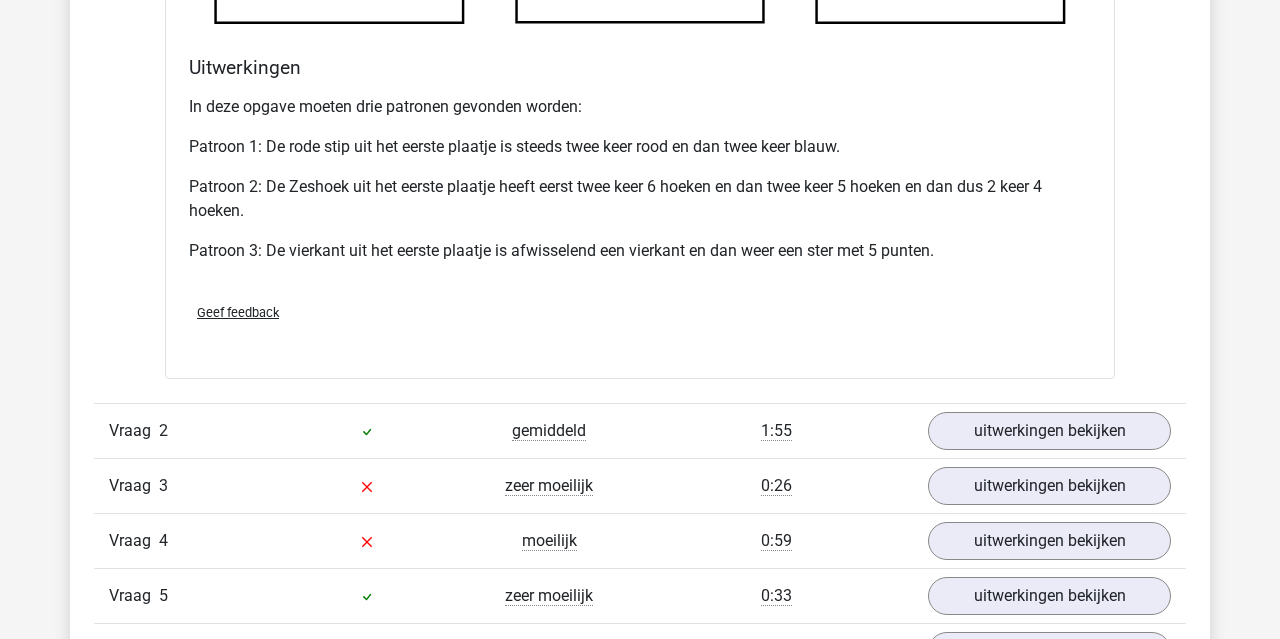 scroll, scrollTop: 2318, scrollLeft: 0, axis: vertical 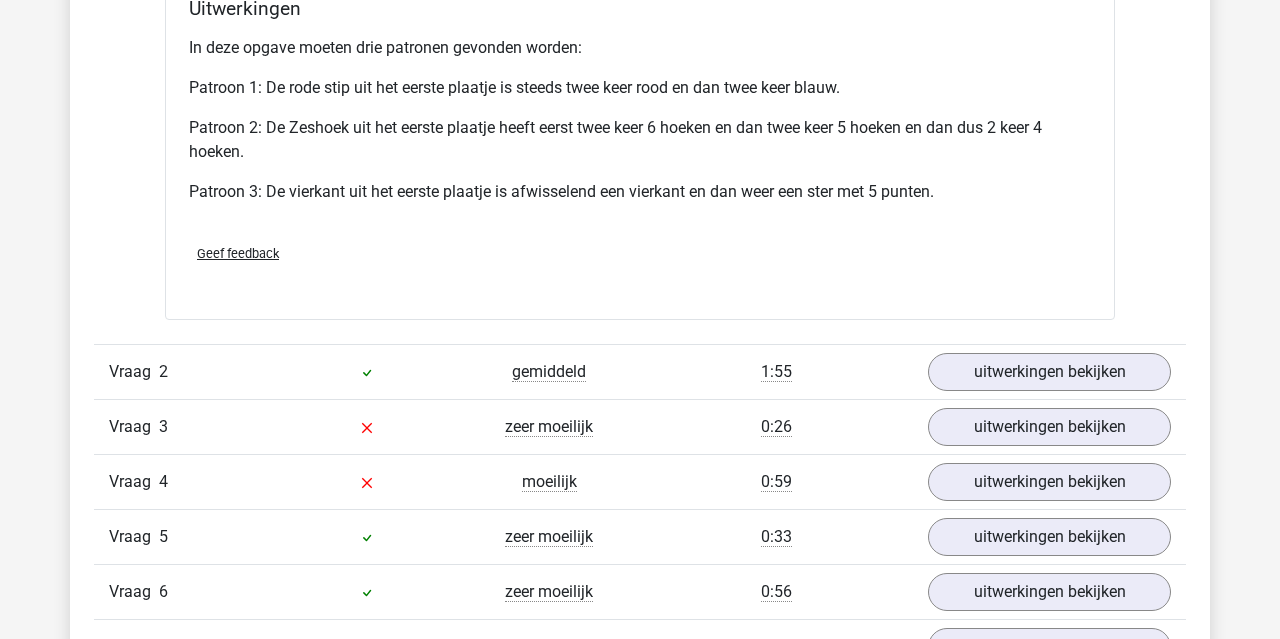 click on "Vraag
2
gemiddeld
1:55
uitwerkingen bekijken" at bounding box center [640, 371] 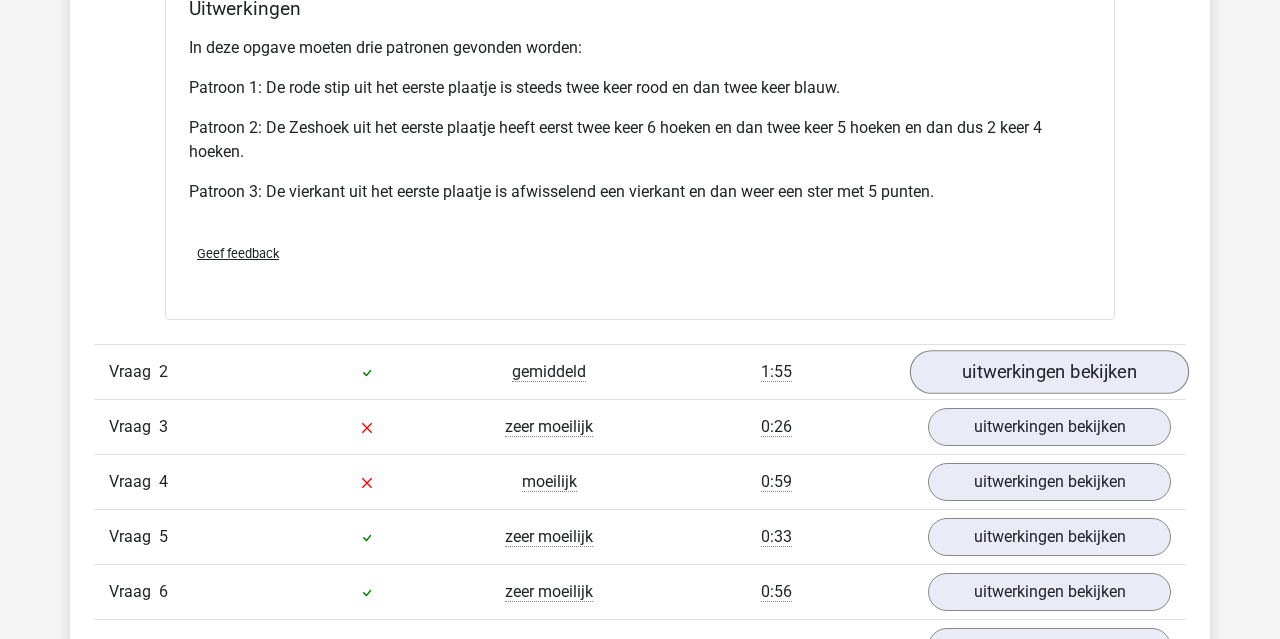 click on "uitwerkingen bekijken" at bounding box center [1049, 372] 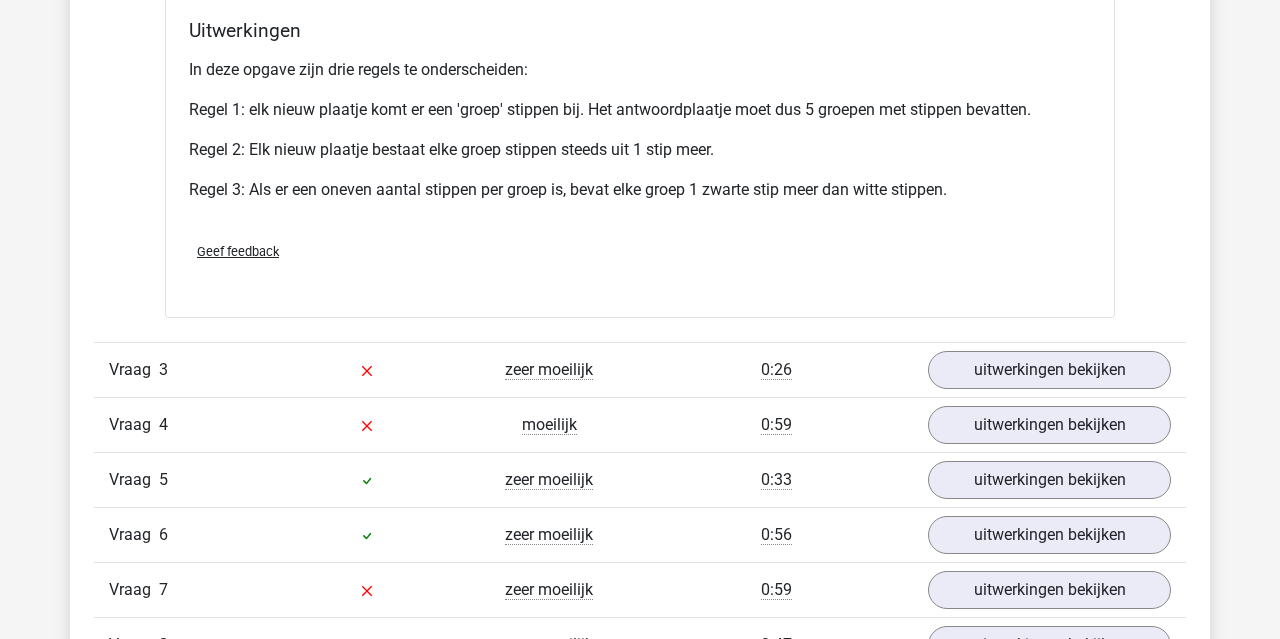 scroll, scrollTop: 3715, scrollLeft: 0, axis: vertical 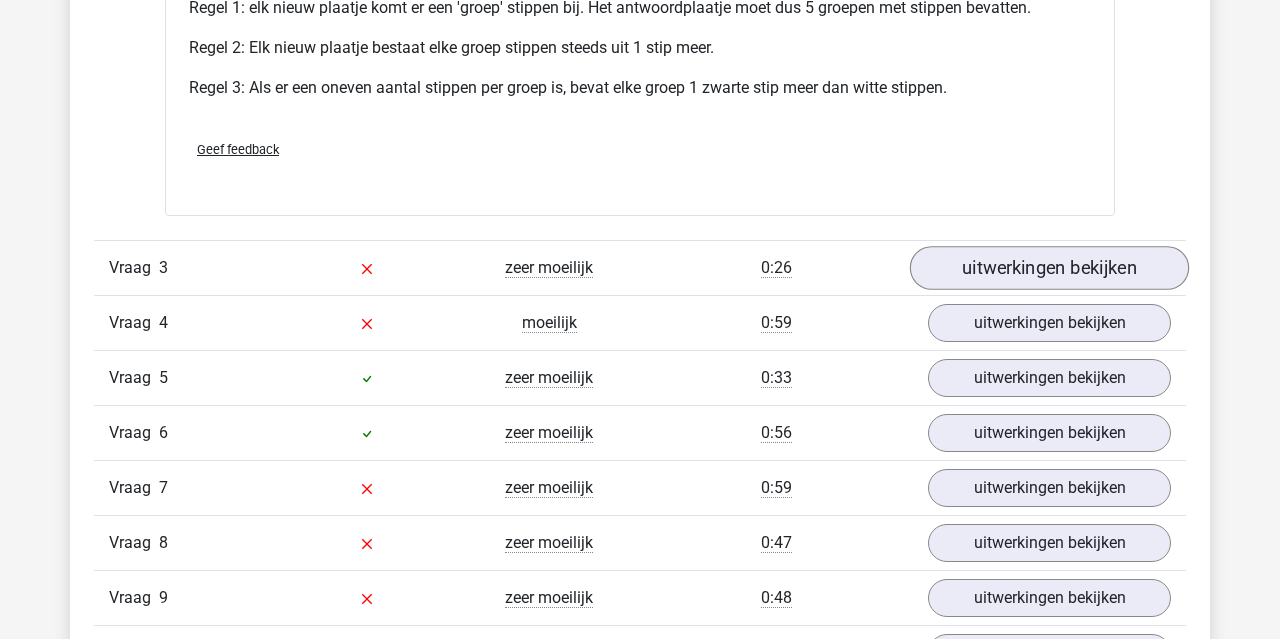 click on "uitwerkingen bekijken" at bounding box center [1049, 268] 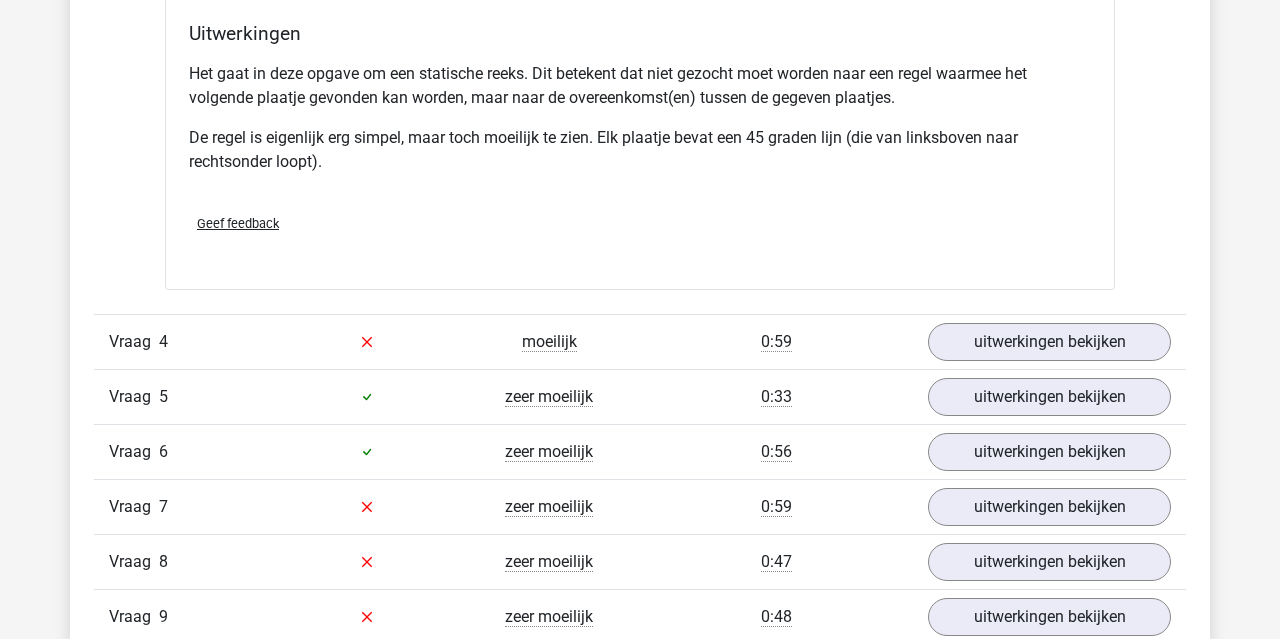 scroll, scrollTop: 4991, scrollLeft: 0, axis: vertical 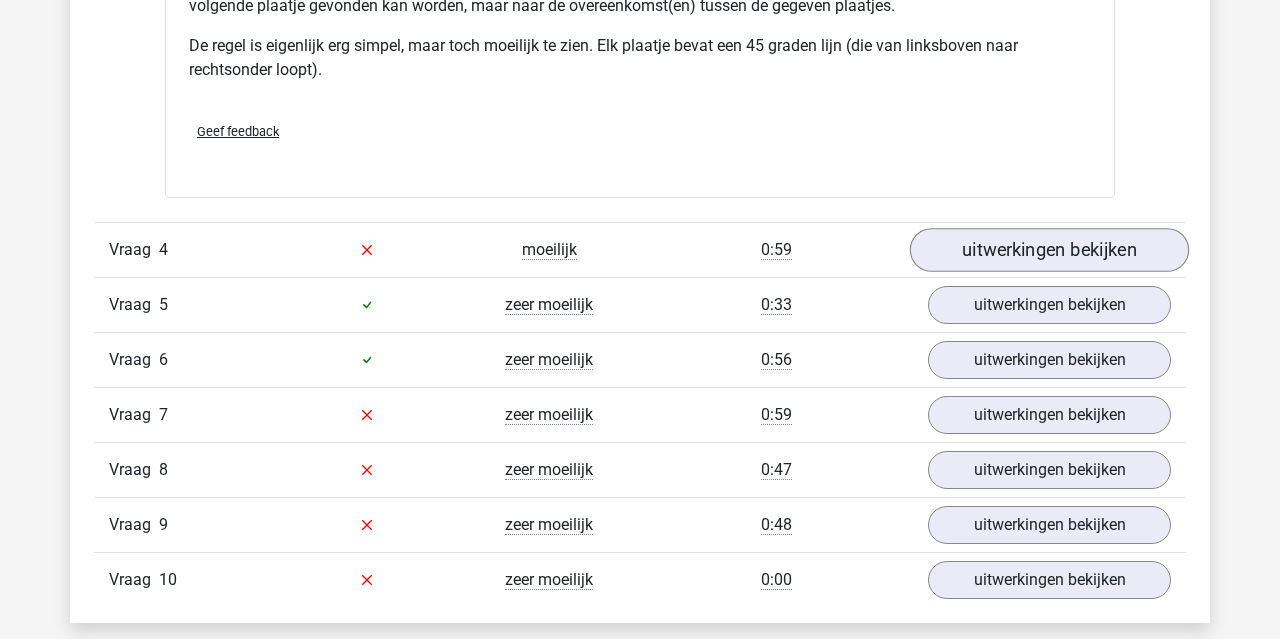 click on "uitwerkingen bekijken" at bounding box center [1049, 250] 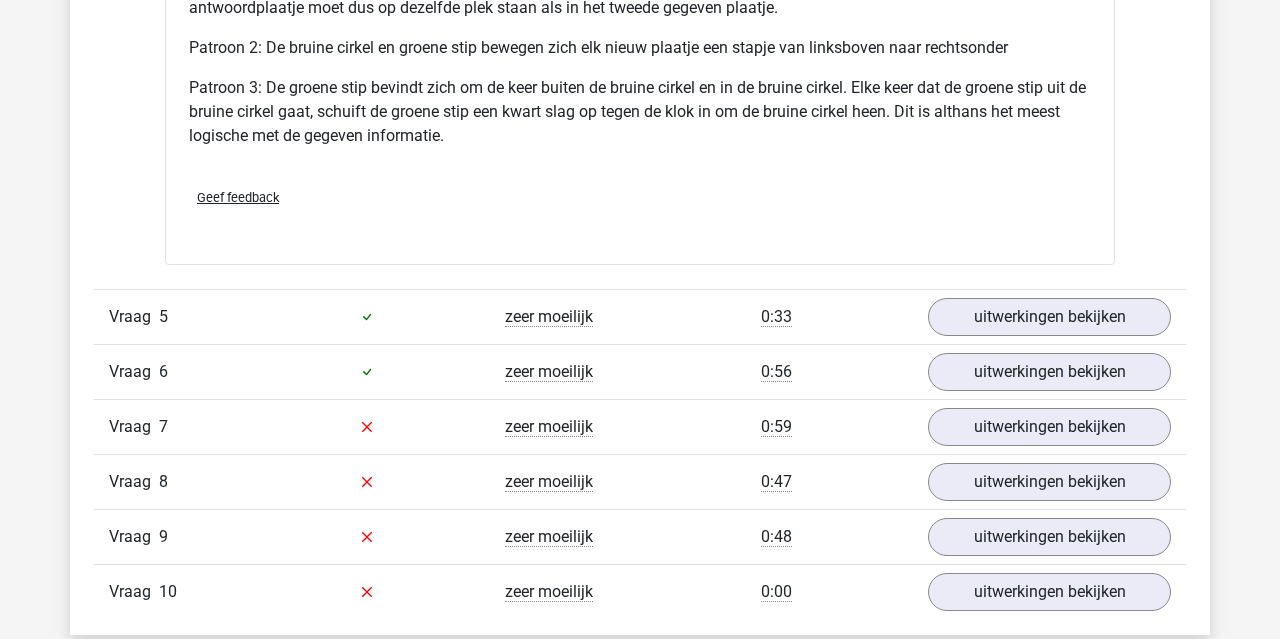 scroll, scrollTop: 6356, scrollLeft: 0, axis: vertical 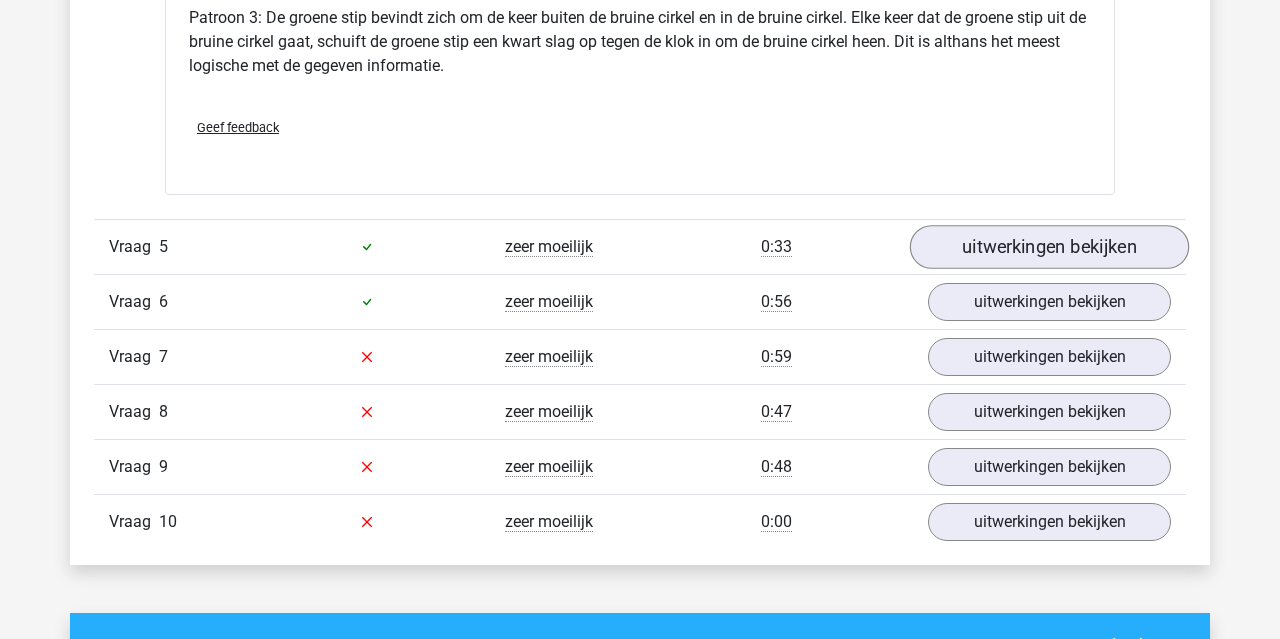 click on "uitwerkingen bekijken" at bounding box center [1049, 247] 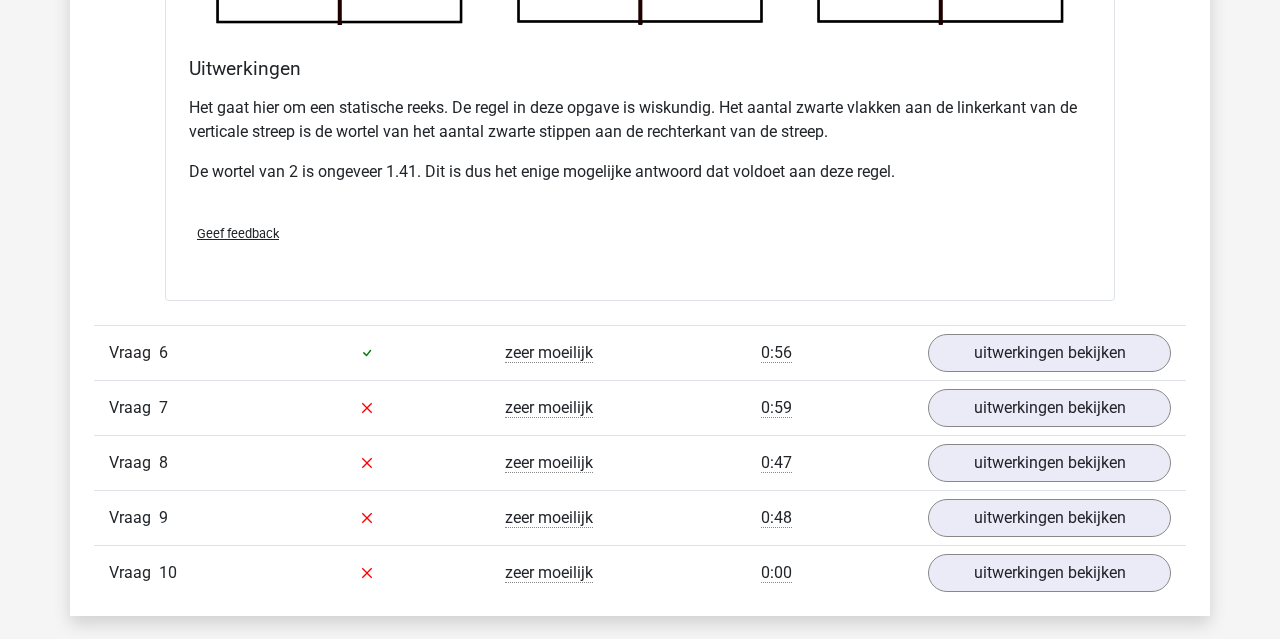scroll, scrollTop: 7489, scrollLeft: 0, axis: vertical 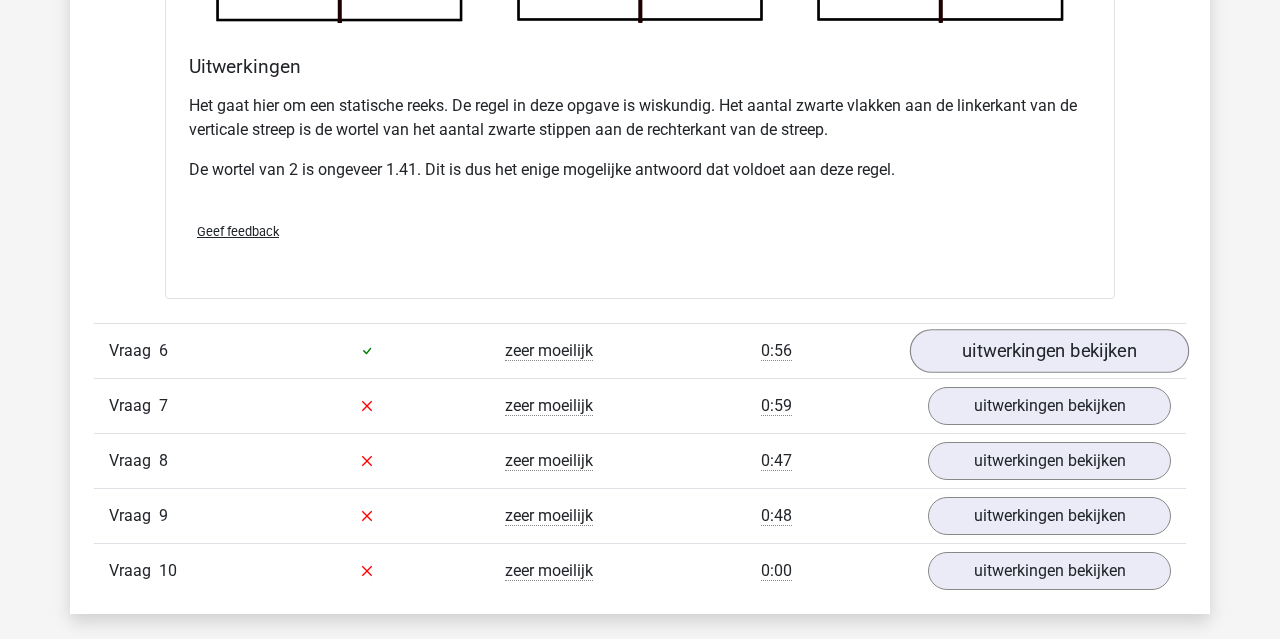 click on "uitwerkingen bekijken" at bounding box center [1049, 351] 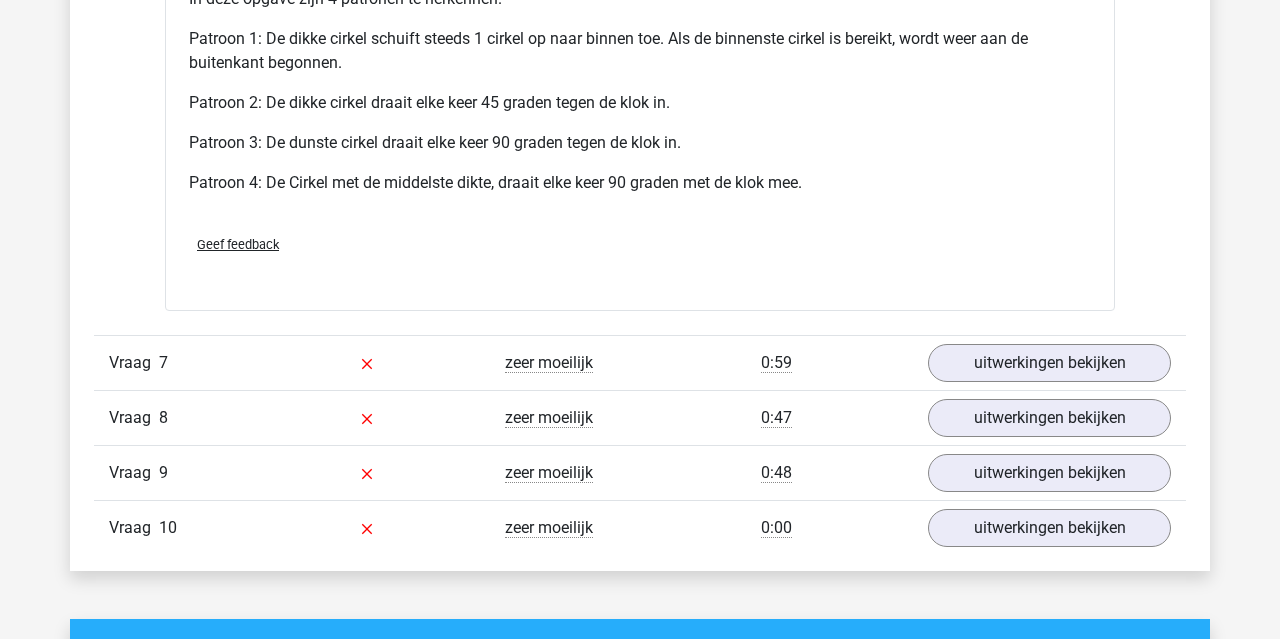 scroll, scrollTop: 8998, scrollLeft: 0, axis: vertical 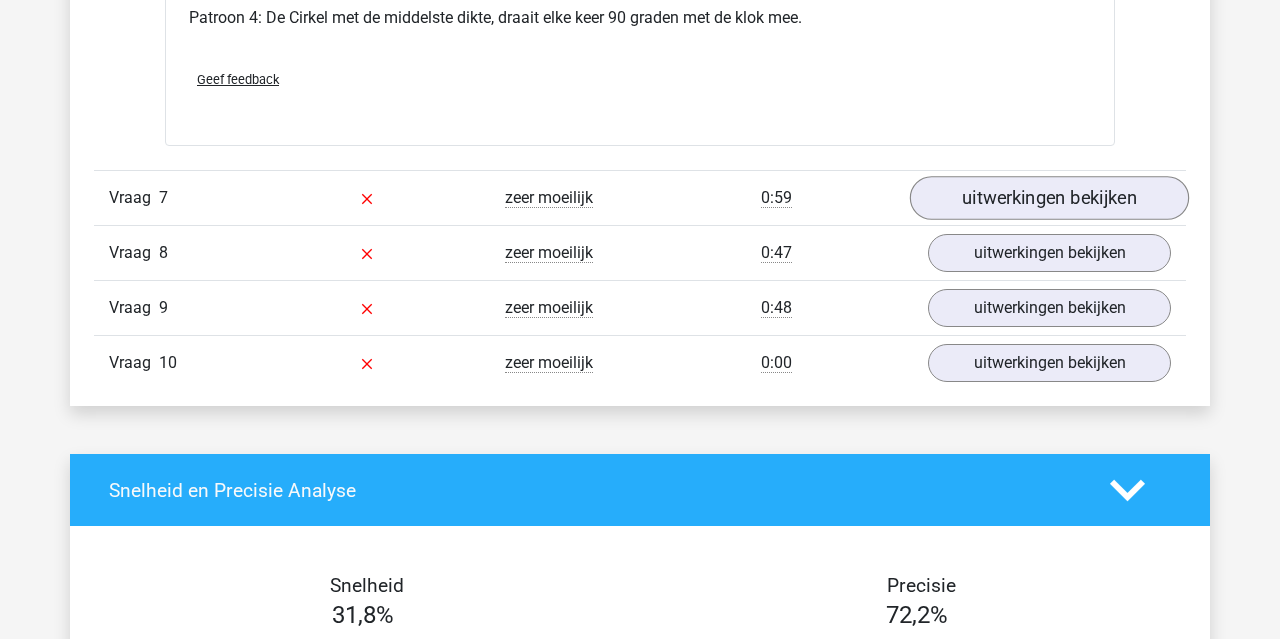 click on "uitwerkingen bekijken" at bounding box center [1049, 199] 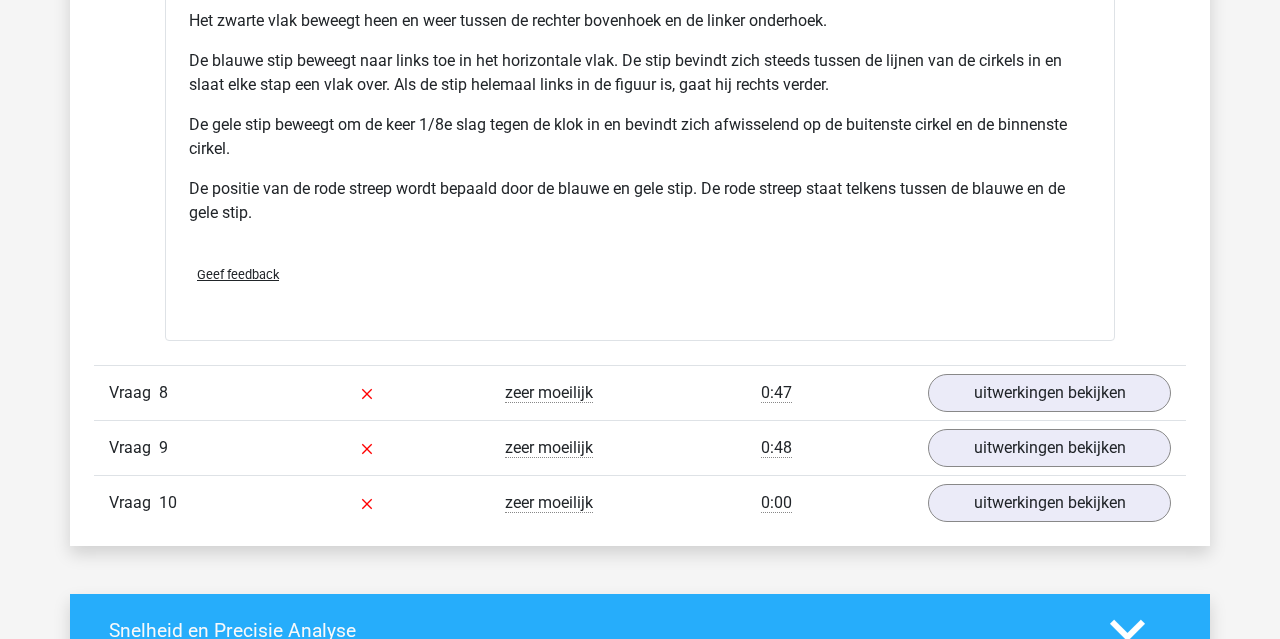 scroll, scrollTop: 10385, scrollLeft: 0, axis: vertical 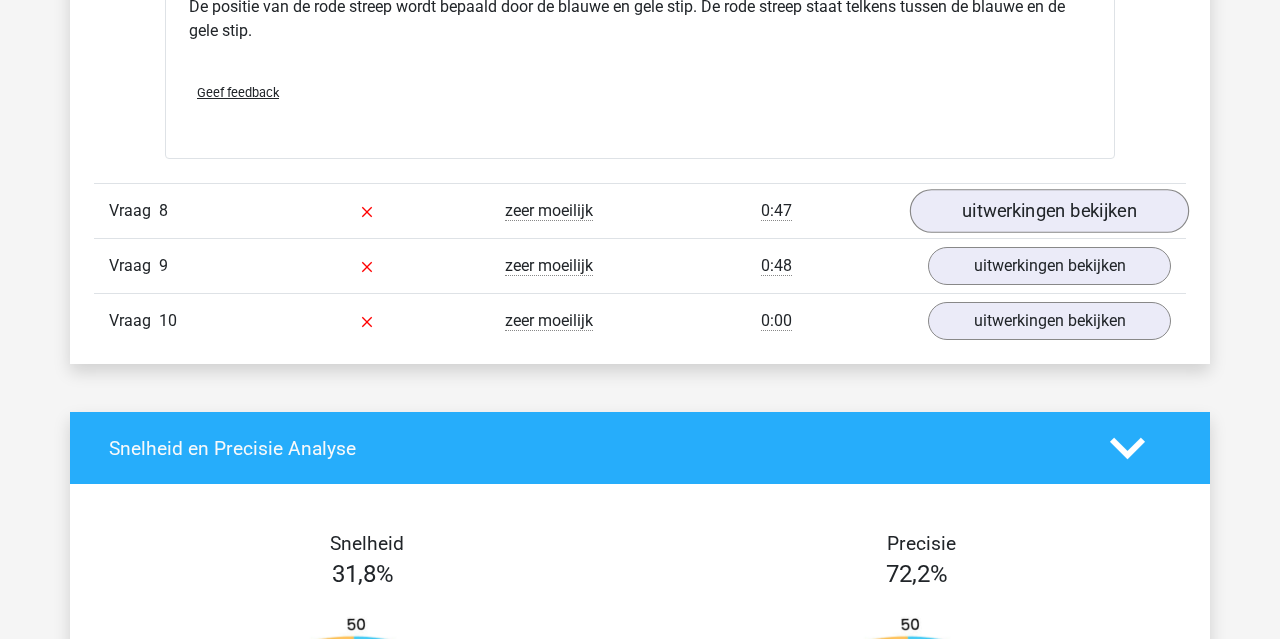 click on "uitwerkingen bekijken" at bounding box center [1049, 212] 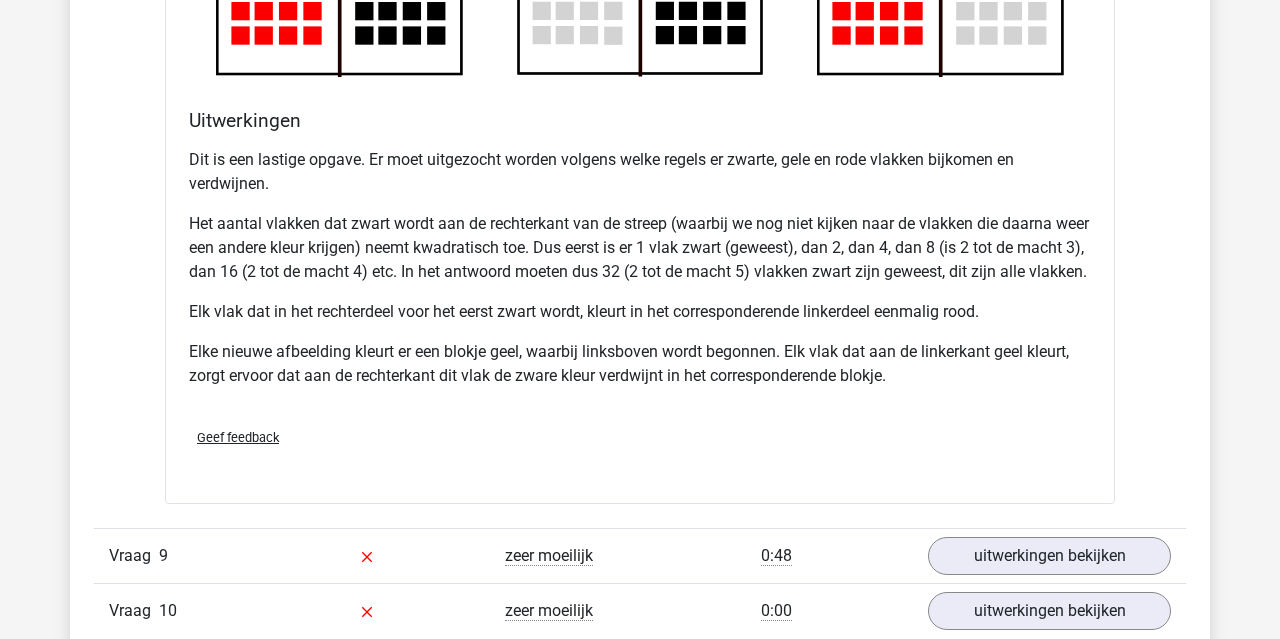 scroll, scrollTop: 11706, scrollLeft: 0, axis: vertical 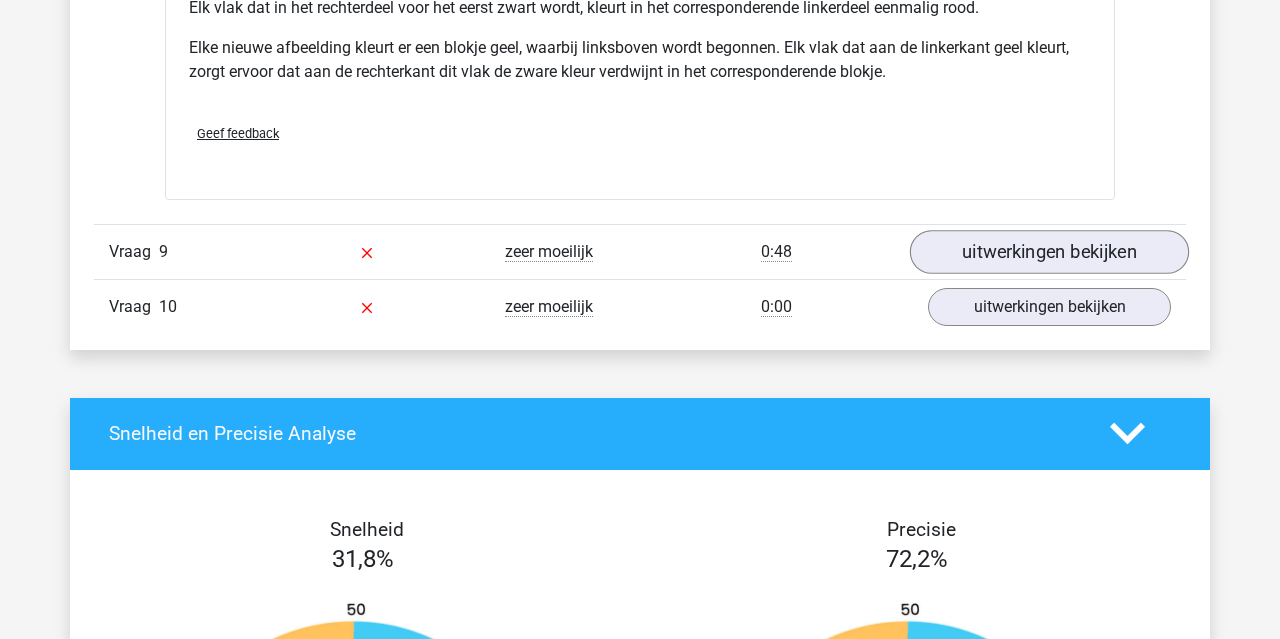 click on "uitwerkingen bekijken" at bounding box center (1049, 252) 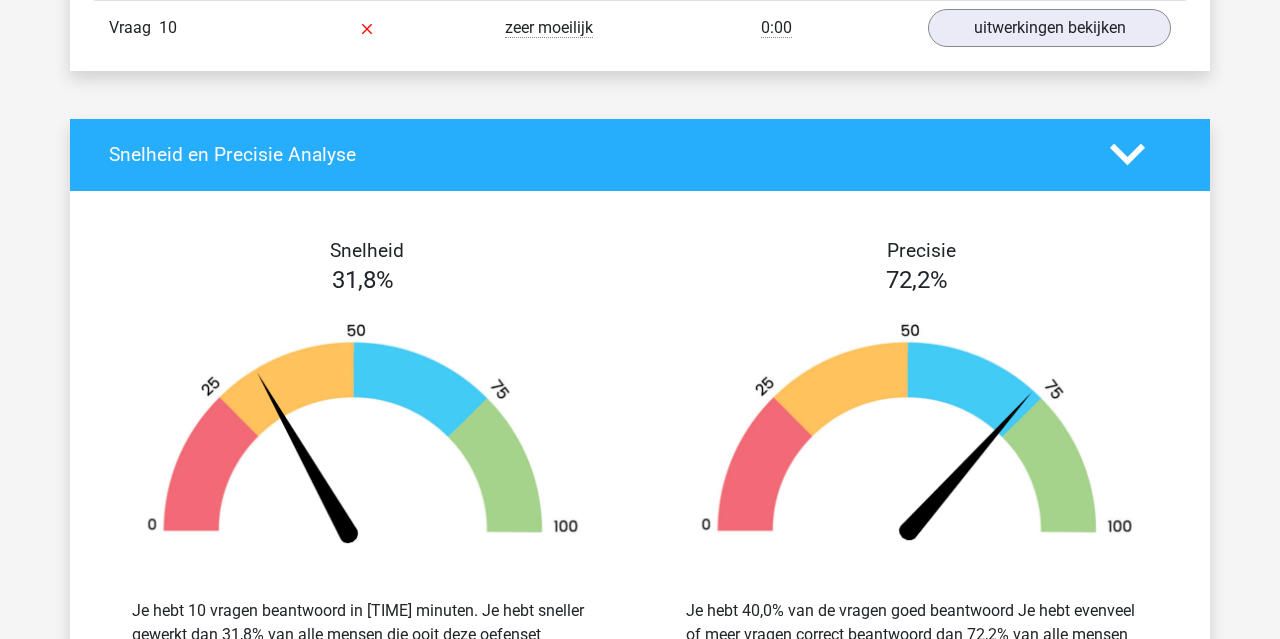 scroll, scrollTop: 13214, scrollLeft: 0, axis: vertical 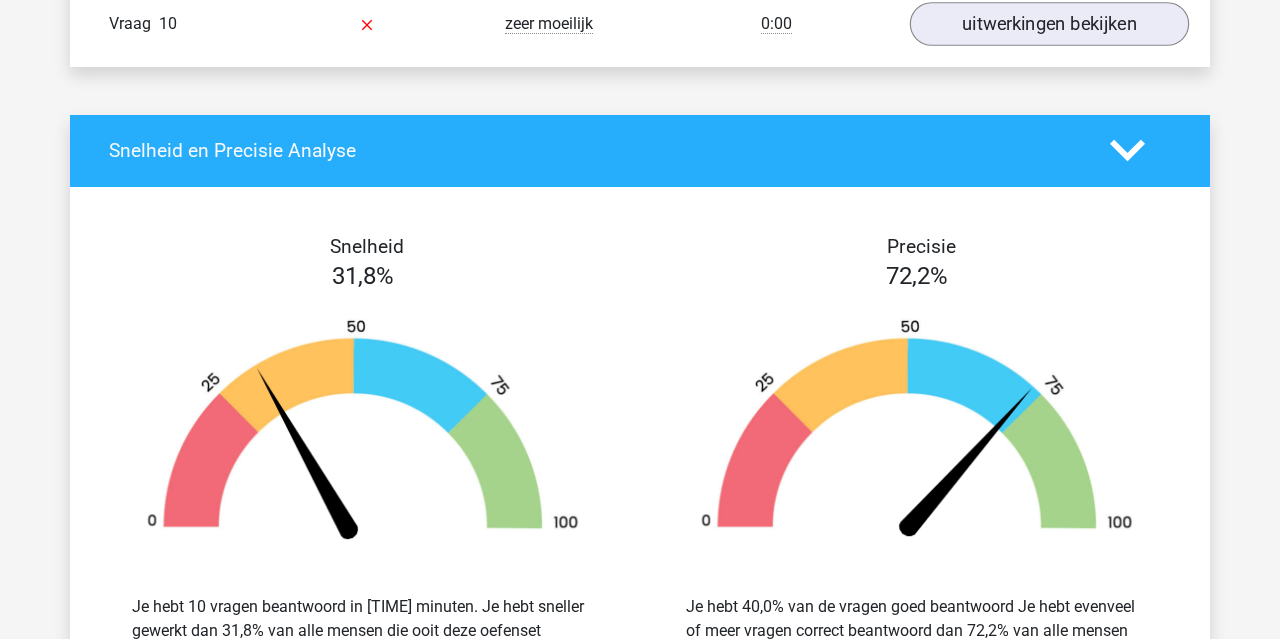 click on "uitwerkingen bekijken" at bounding box center [1049, 24] 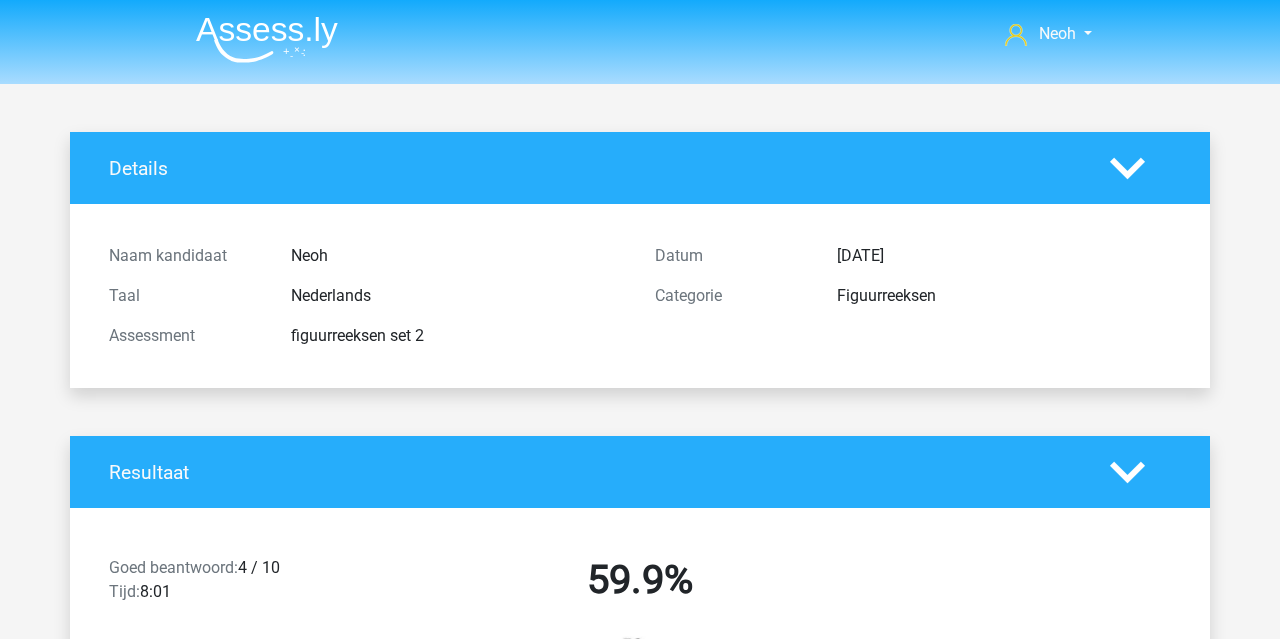 scroll, scrollTop: 0, scrollLeft: 0, axis: both 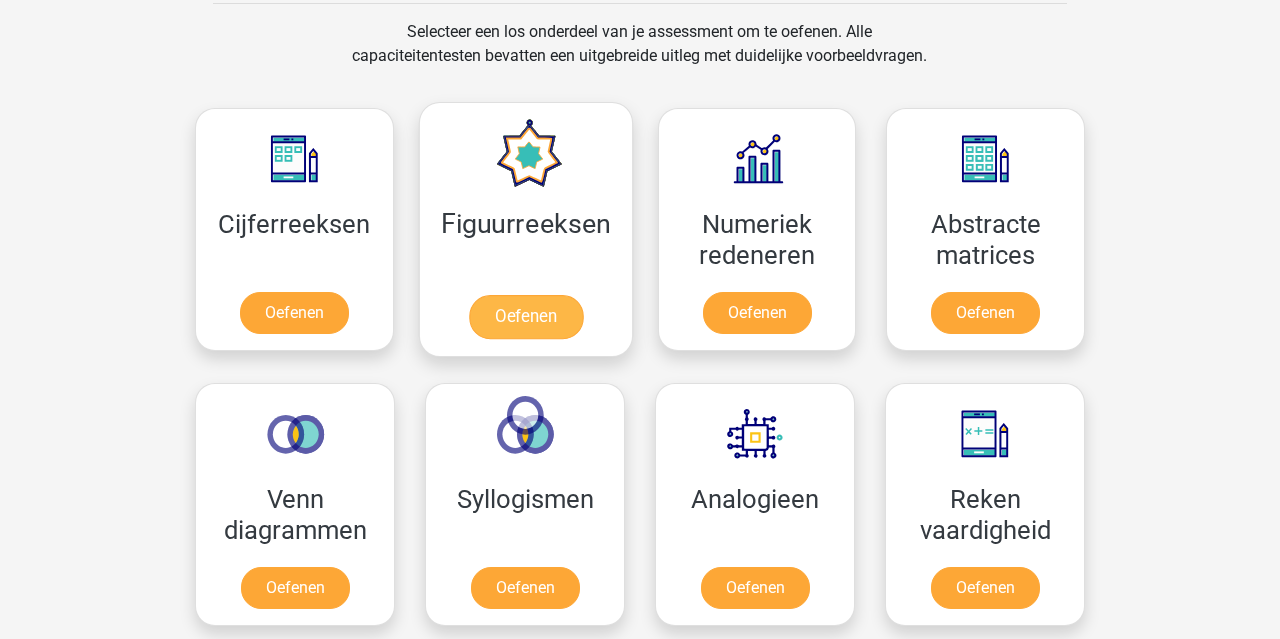 click on "Oefenen" at bounding box center [525, 317] 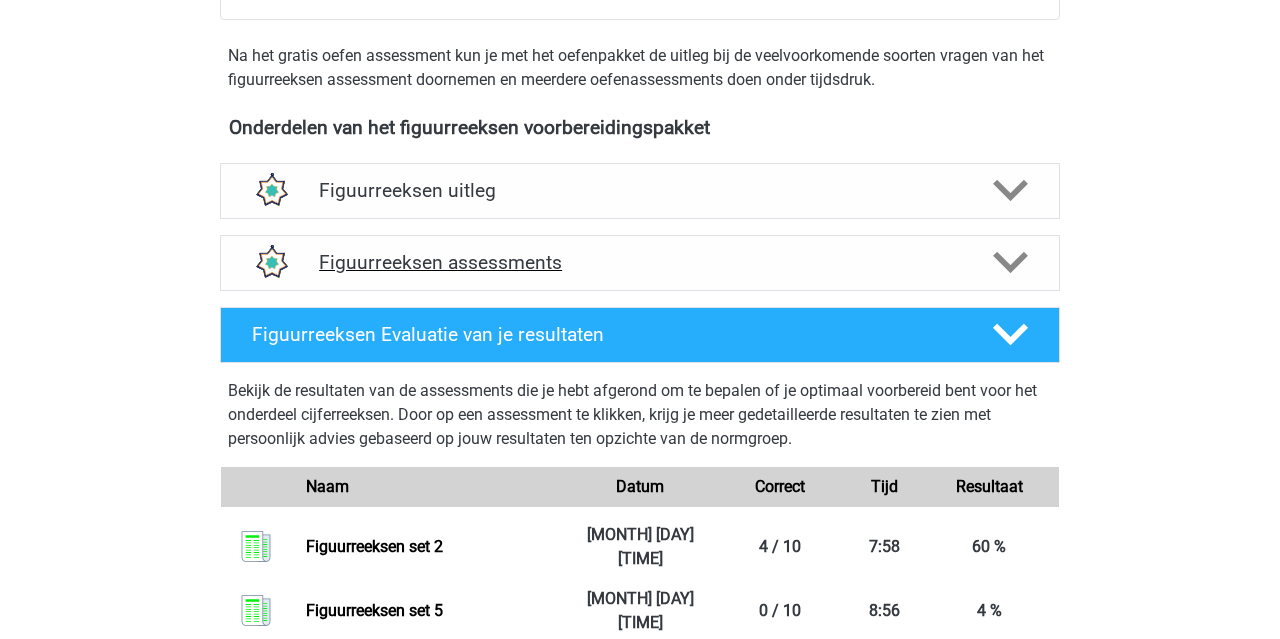 scroll, scrollTop: 672, scrollLeft: 0, axis: vertical 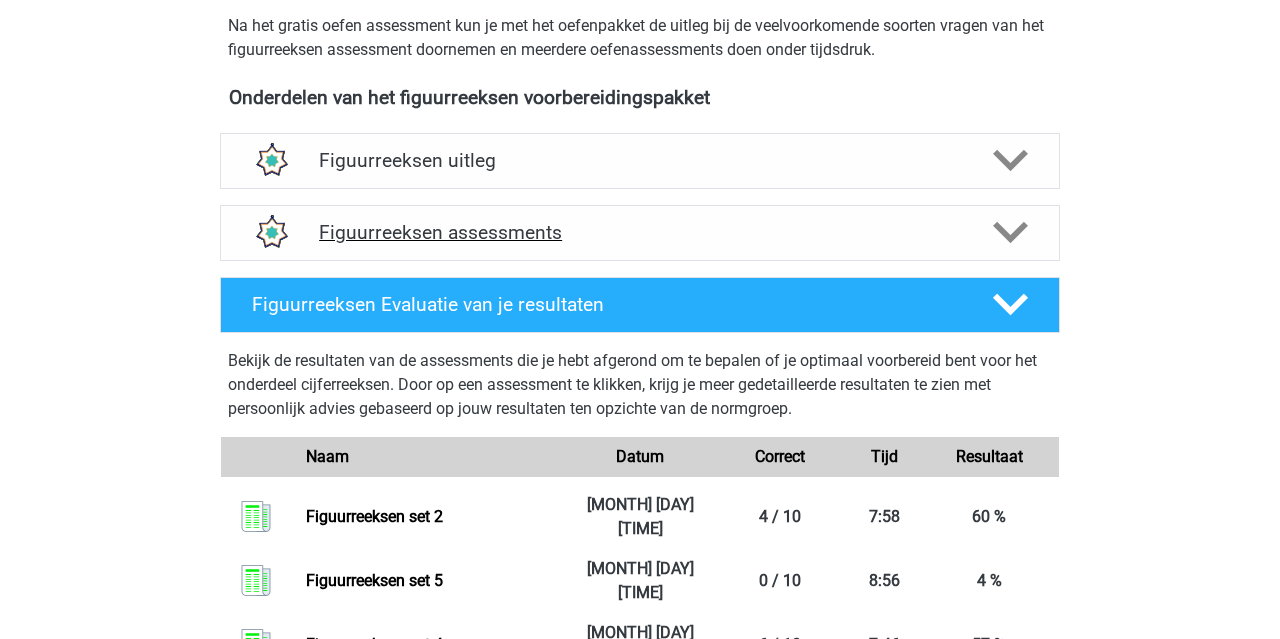 click on "Figuurreeksen assessments" at bounding box center [640, 232] 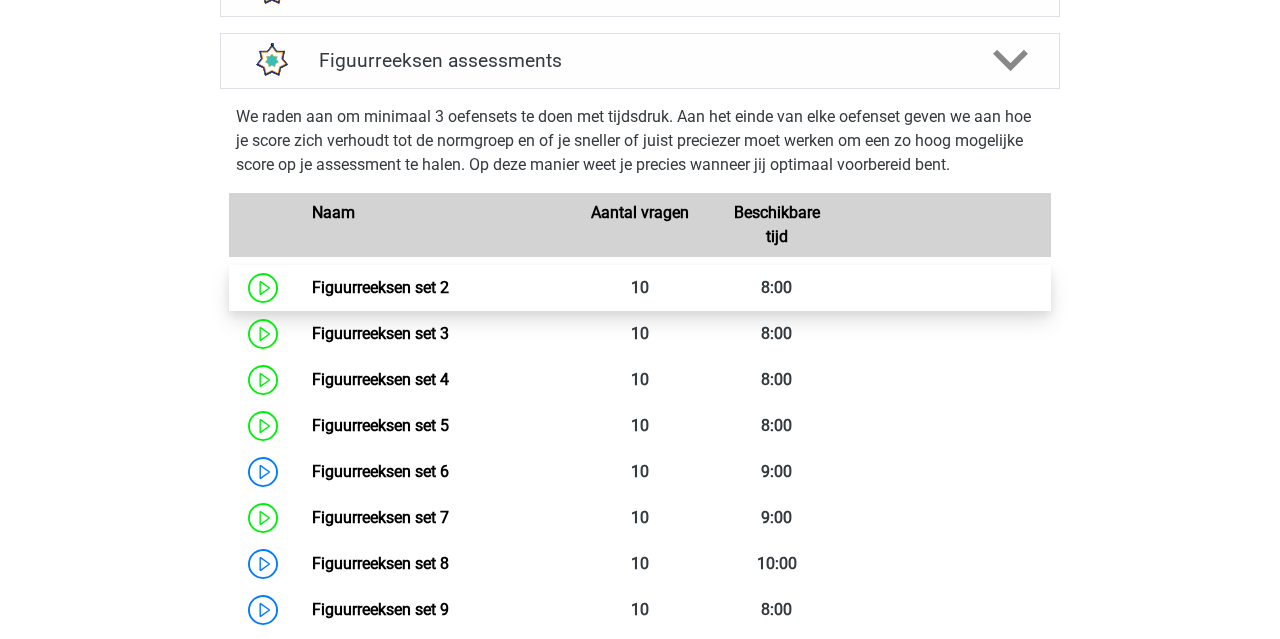 scroll, scrollTop: 855, scrollLeft: 0, axis: vertical 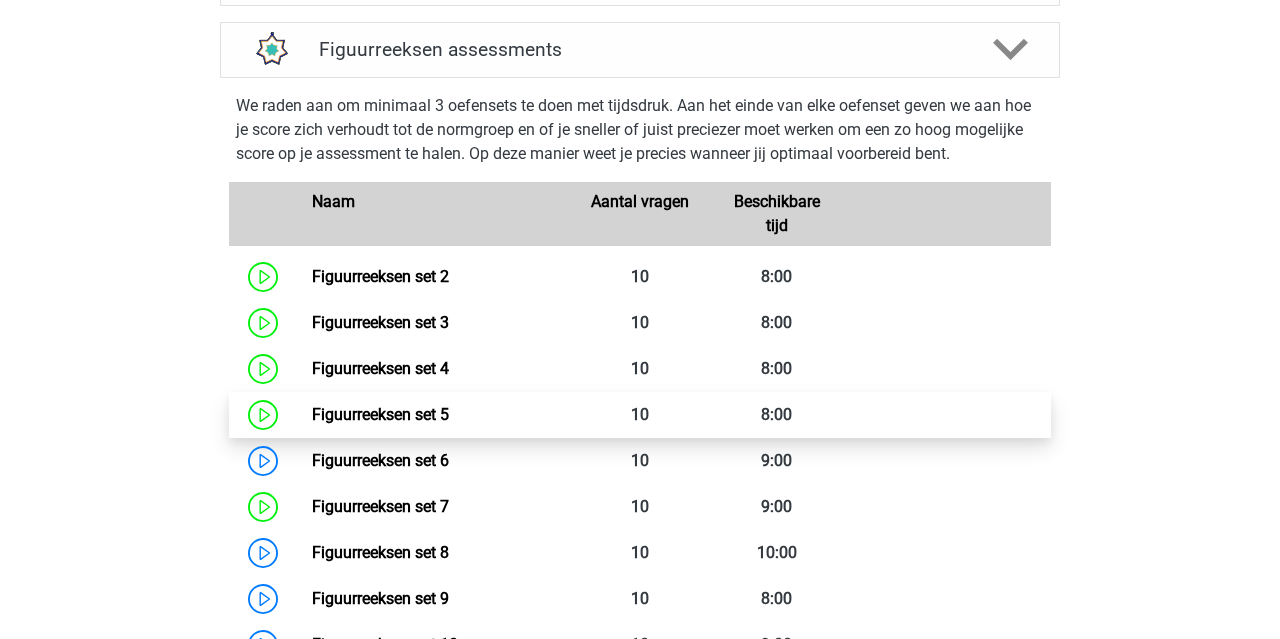 click on "Figuurreeksen
set 5" at bounding box center [380, 414] 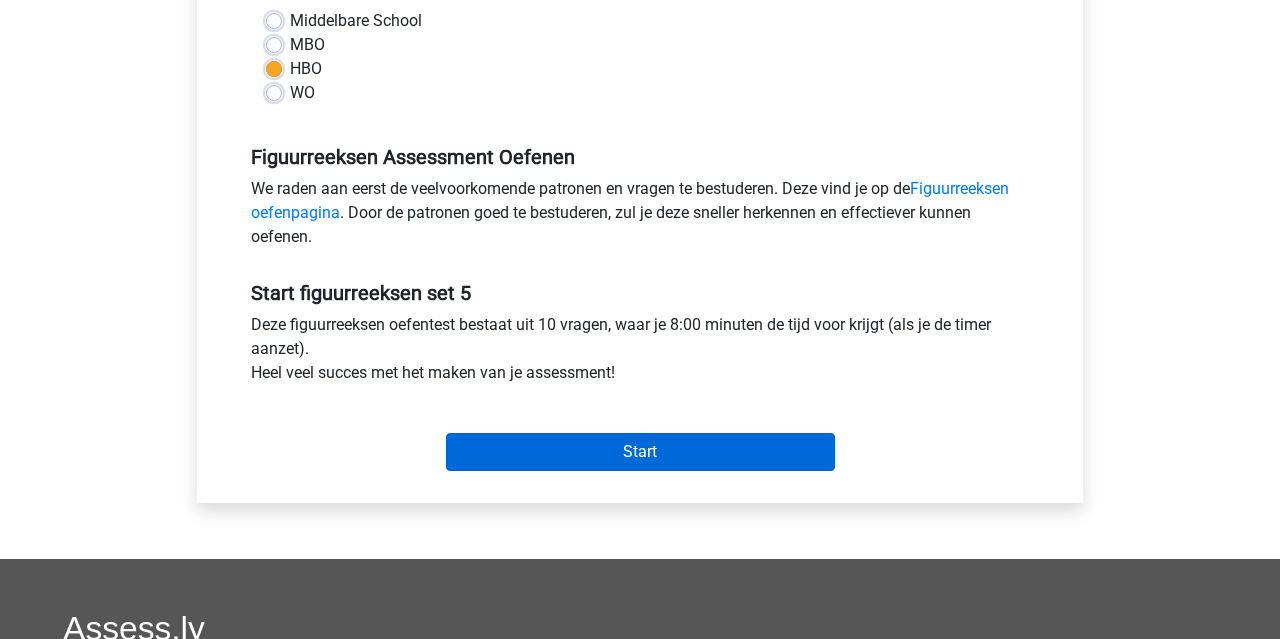 scroll, scrollTop: 493, scrollLeft: 0, axis: vertical 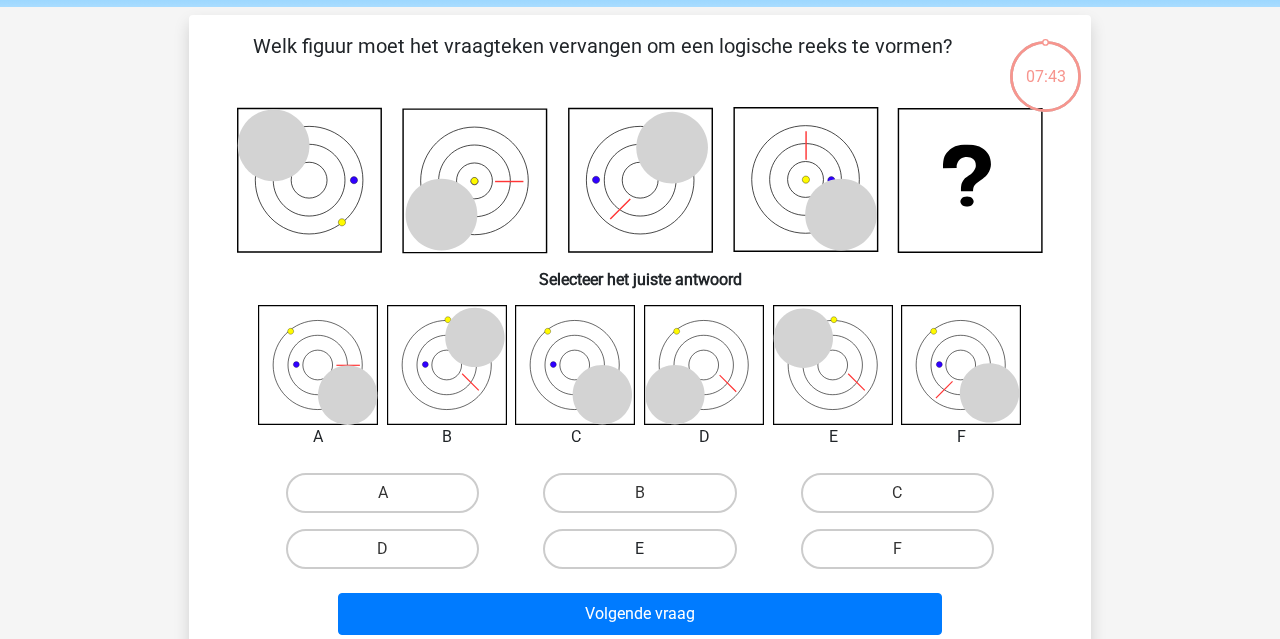 click on "E" at bounding box center (639, 549) 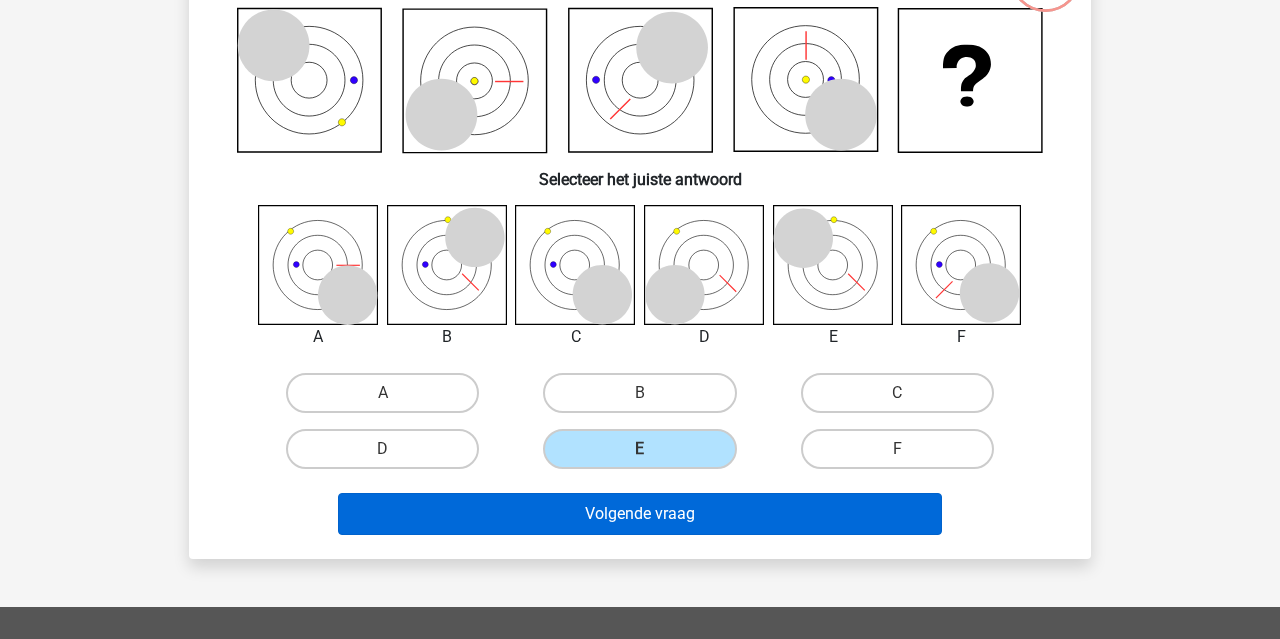 click on "Volgende vraag" at bounding box center (640, 514) 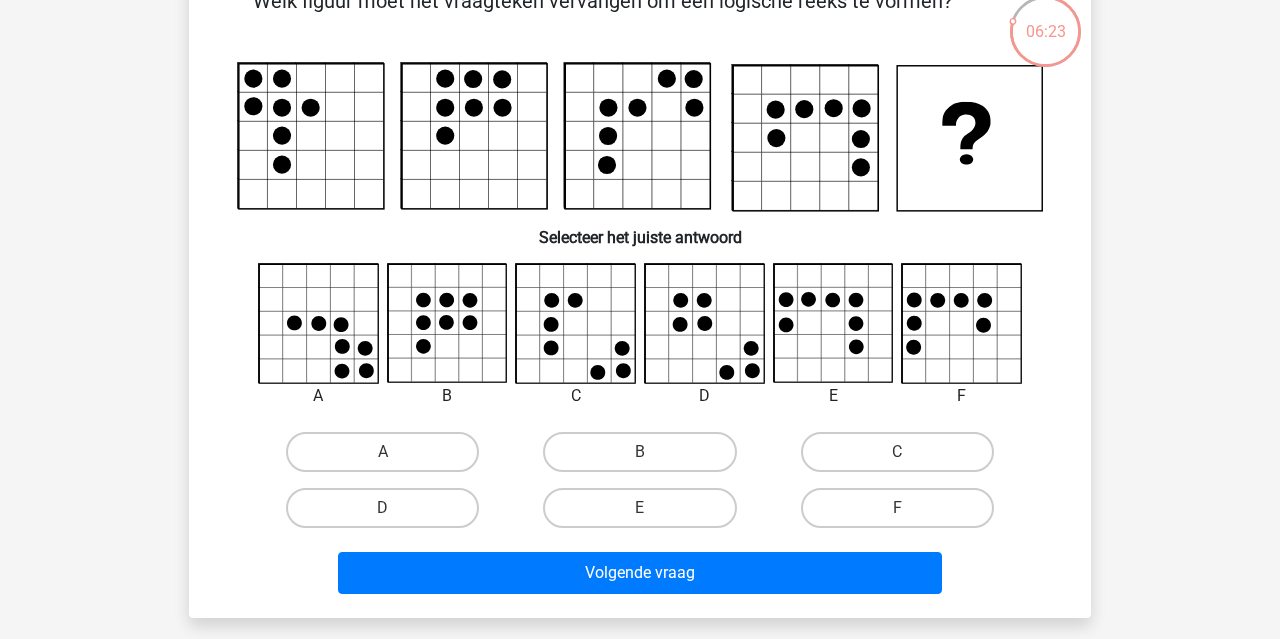 scroll, scrollTop: 177, scrollLeft: 0, axis: vertical 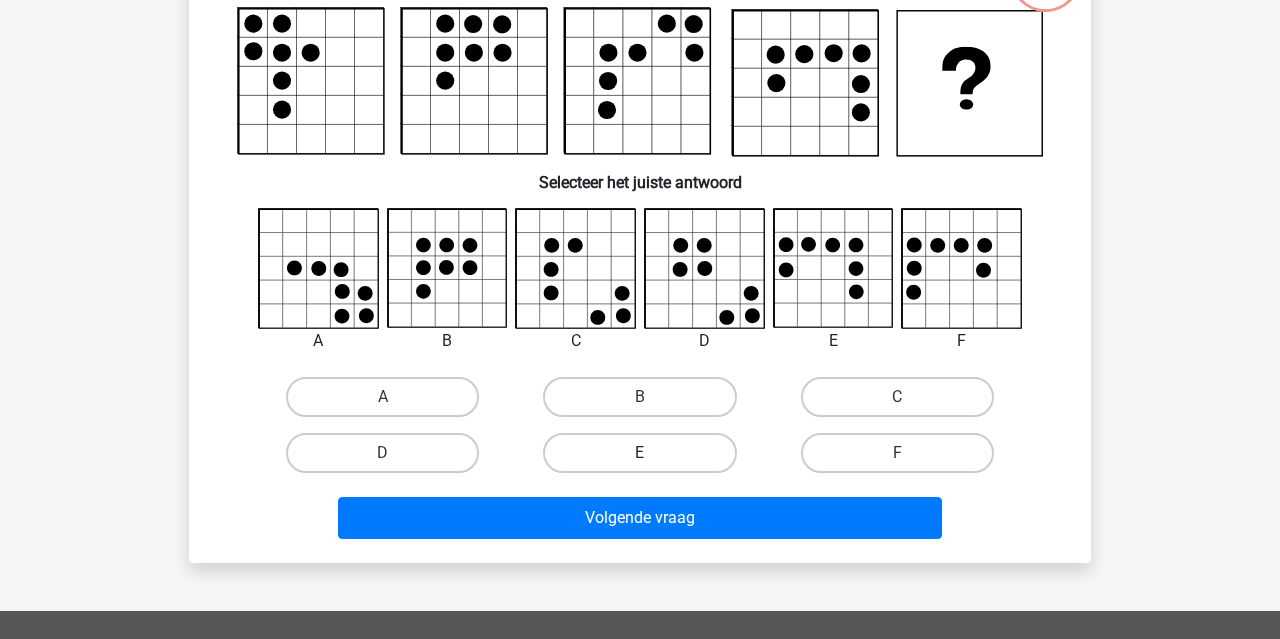 click on "E" at bounding box center (639, 453) 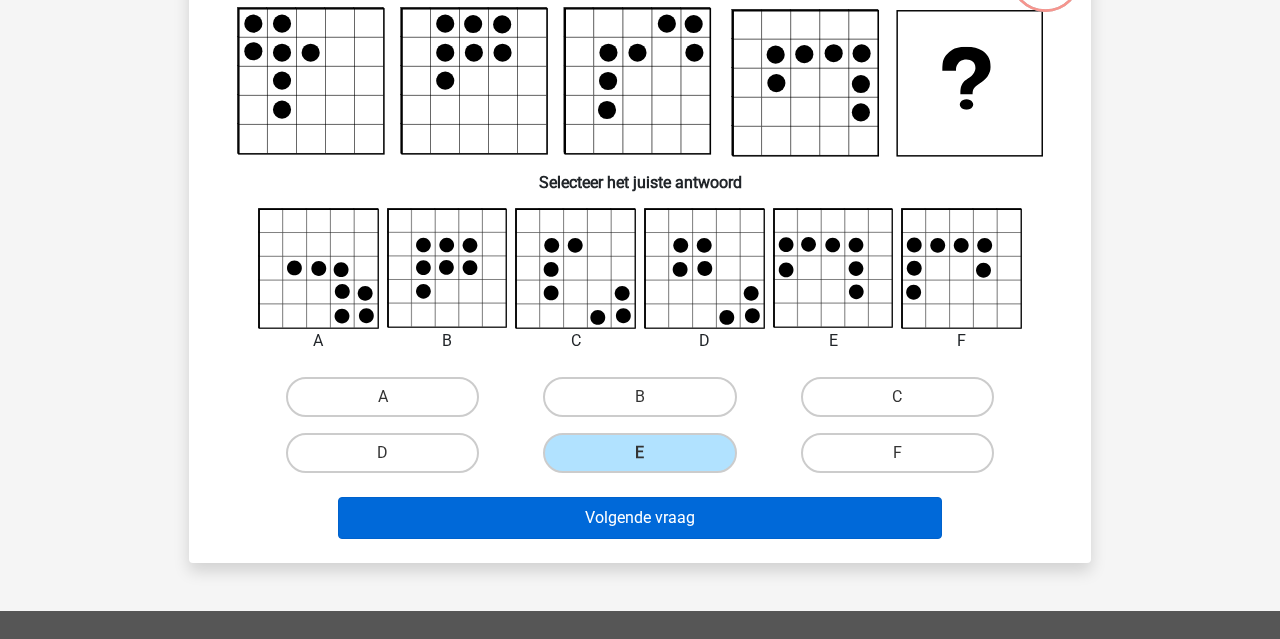 click on "Volgende vraag" at bounding box center (640, 518) 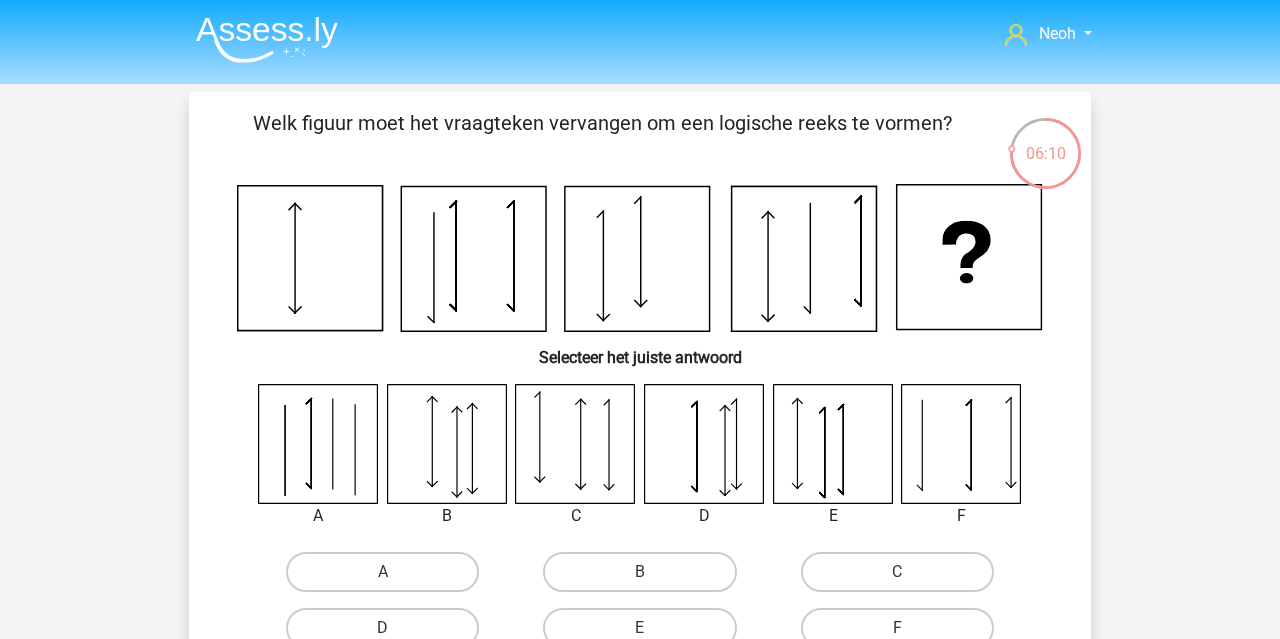 scroll, scrollTop: 0, scrollLeft: 0, axis: both 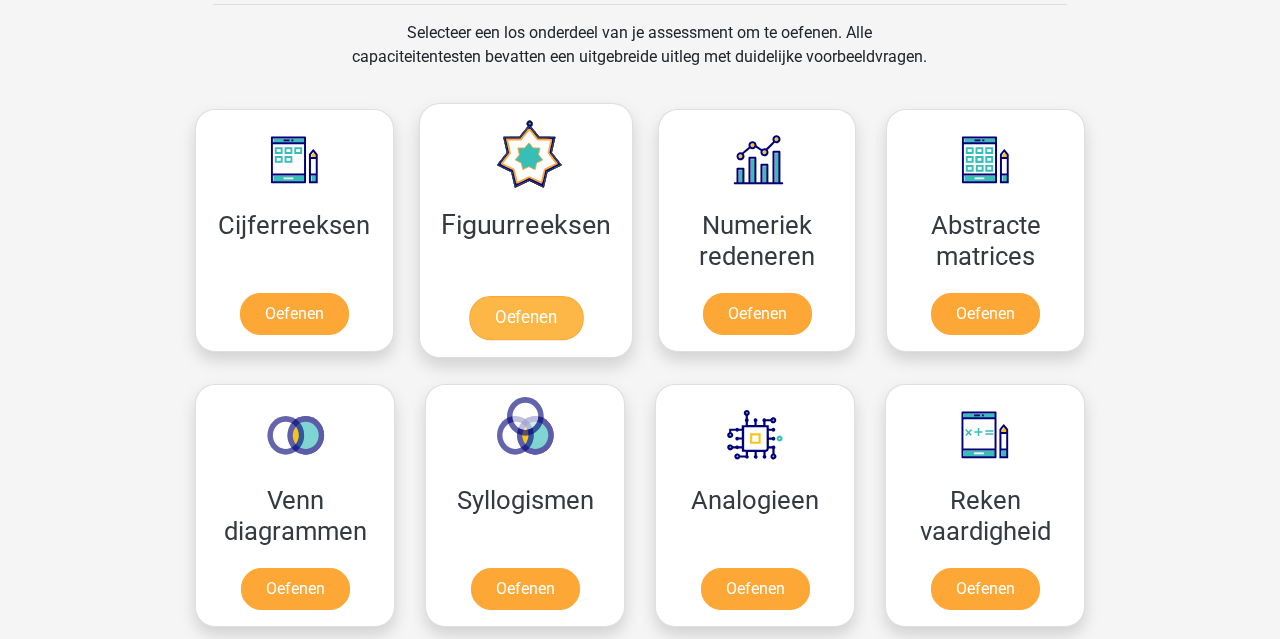click on "Oefenen" at bounding box center [525, 318] 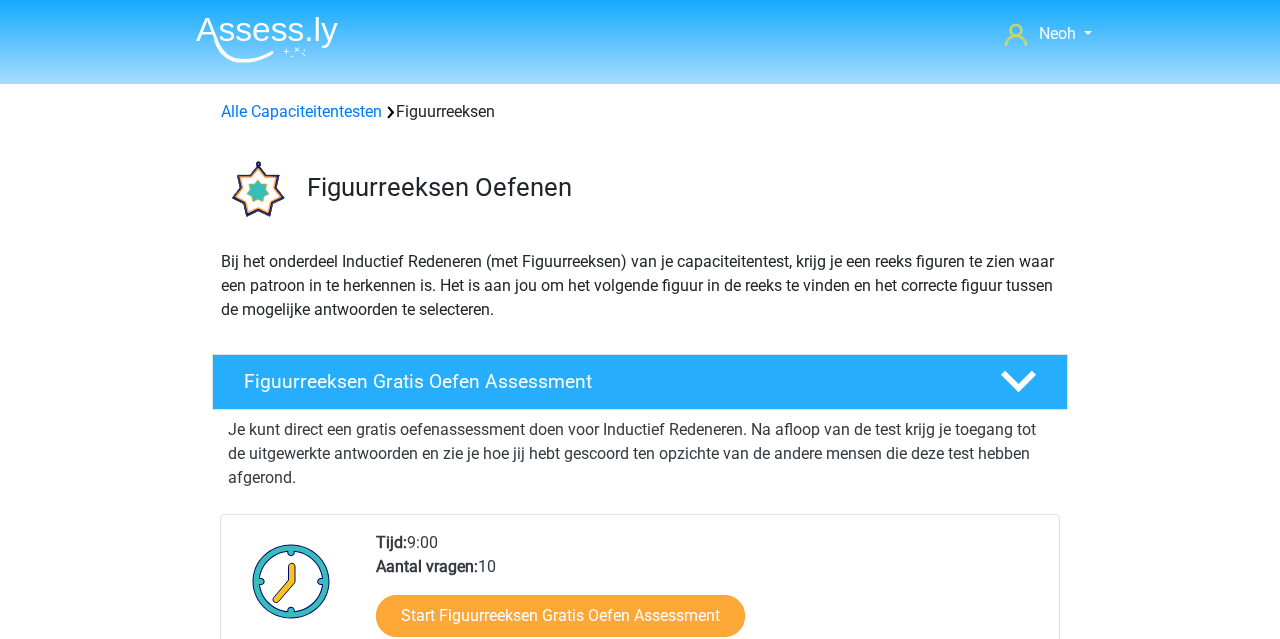 scroll, scrollTop: 0, scrollLeft: 0, axis: both 